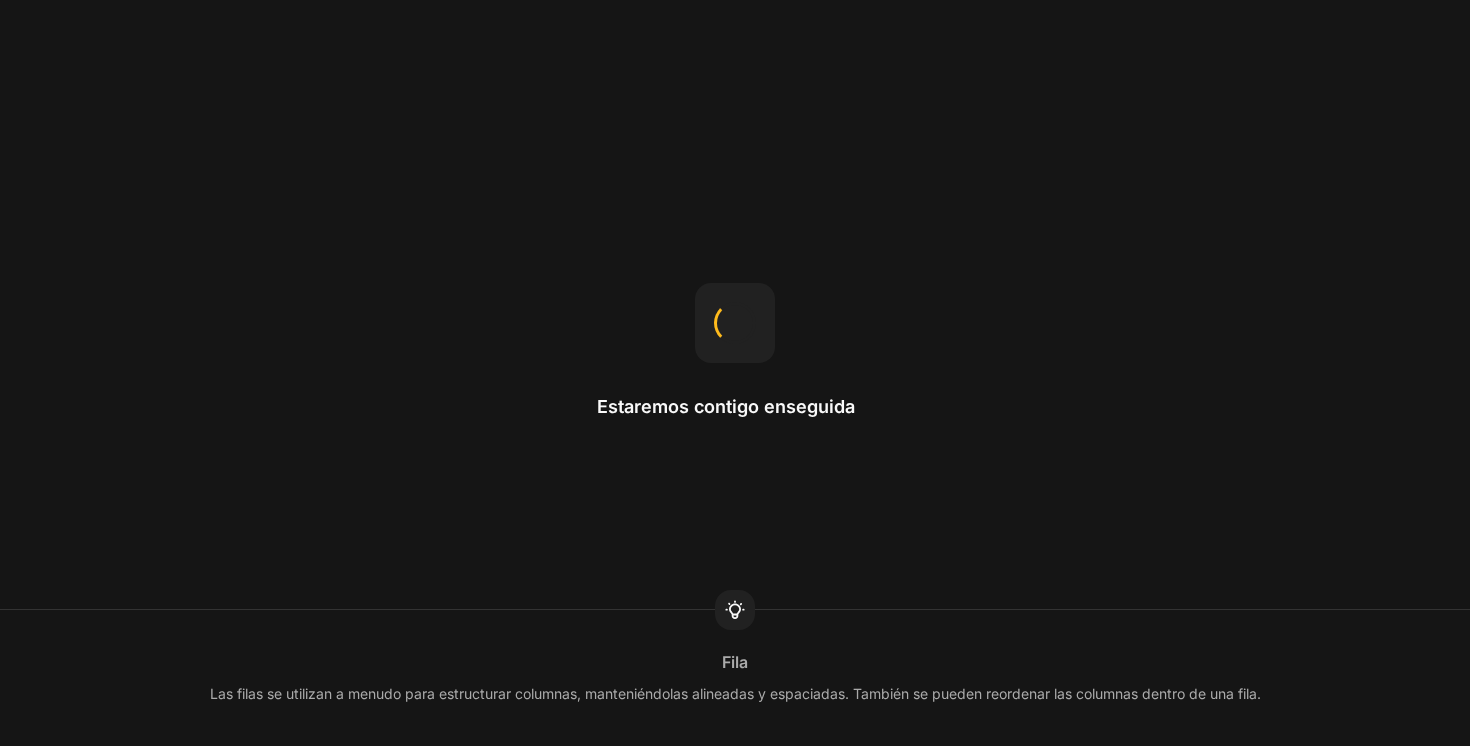 scroll, scrollTop: 0, scrollLeft: 0, axis: both 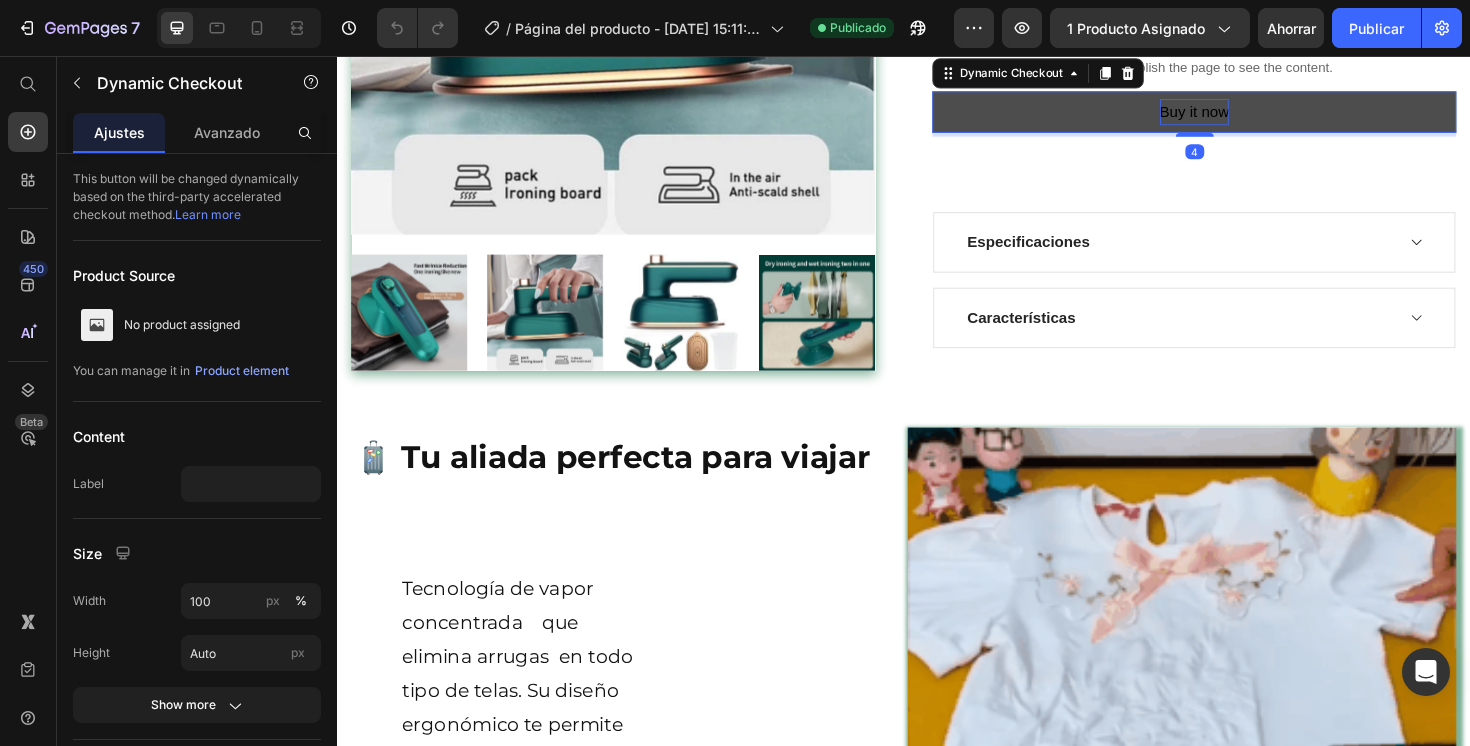 click on "Buy it now" at bounding box center (1245, 115) 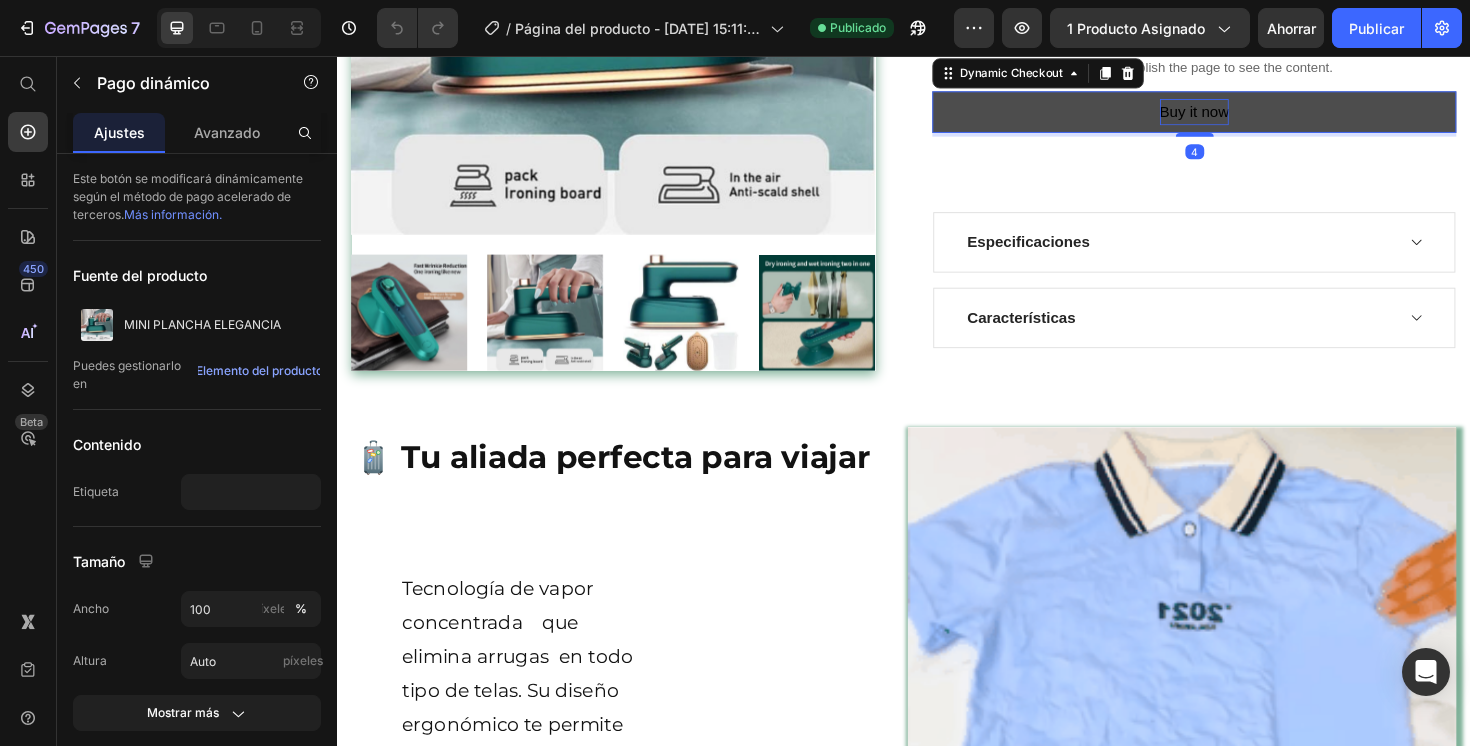 click on "Buy it now" at bounding box center (1245, 115) 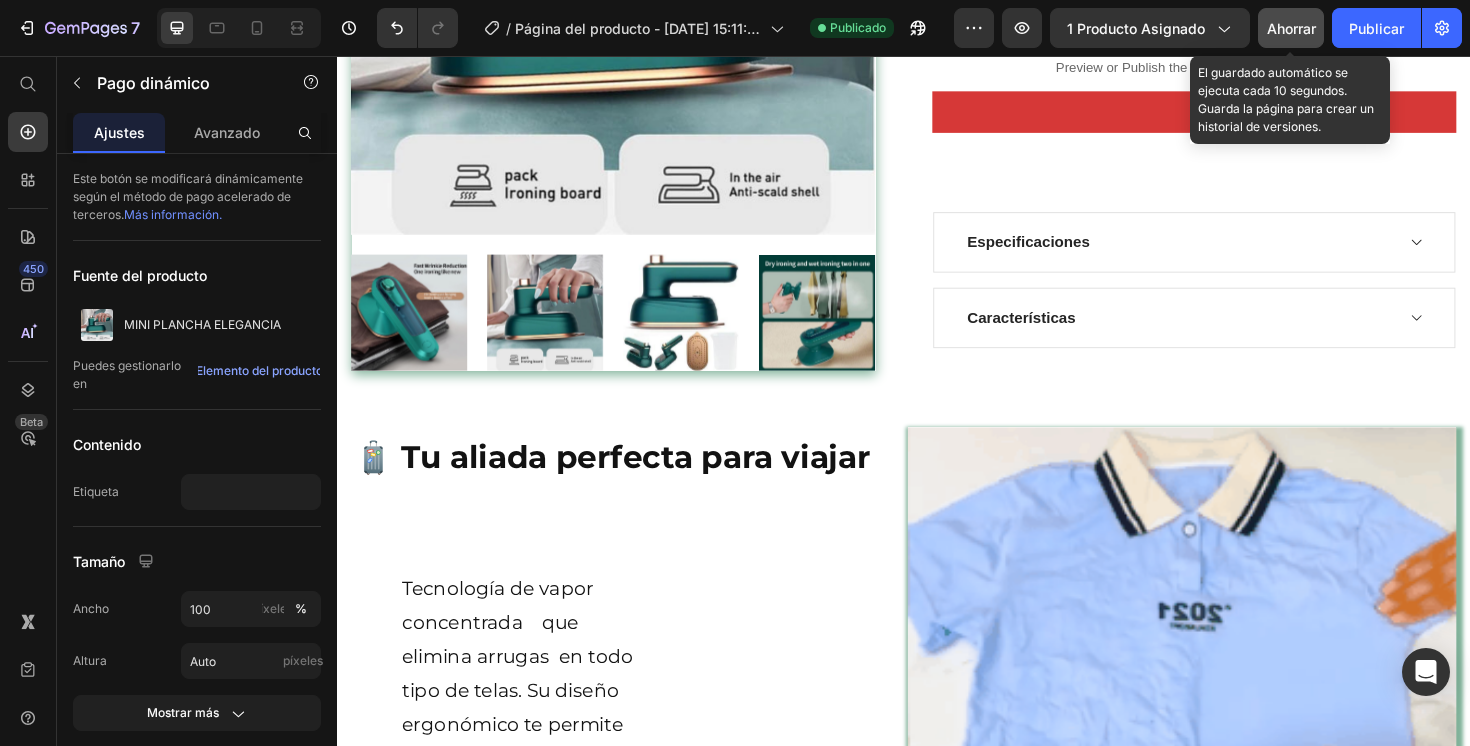 click on "Ahorrar" at bounding box center [1291, 28] 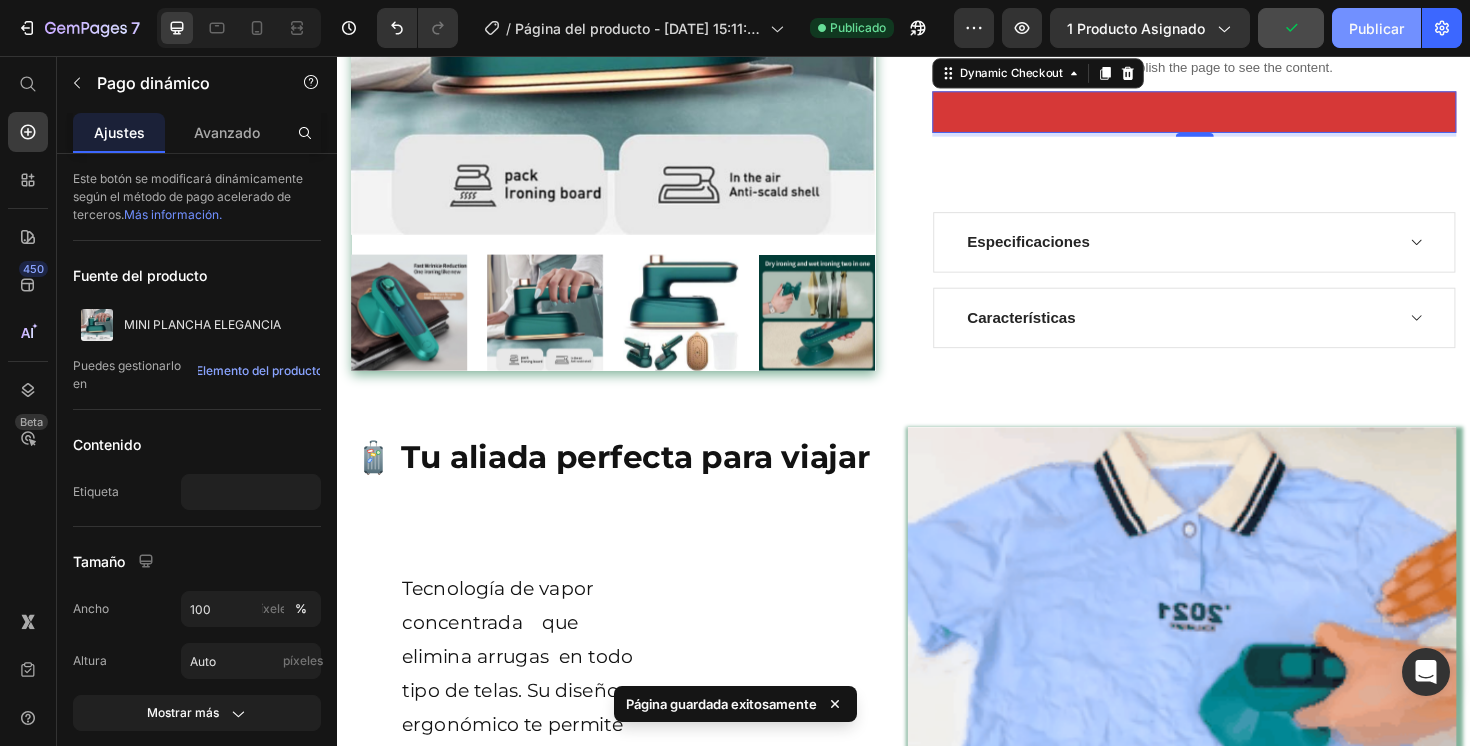 click on "Publicar" at bounding box center [1376, 28] 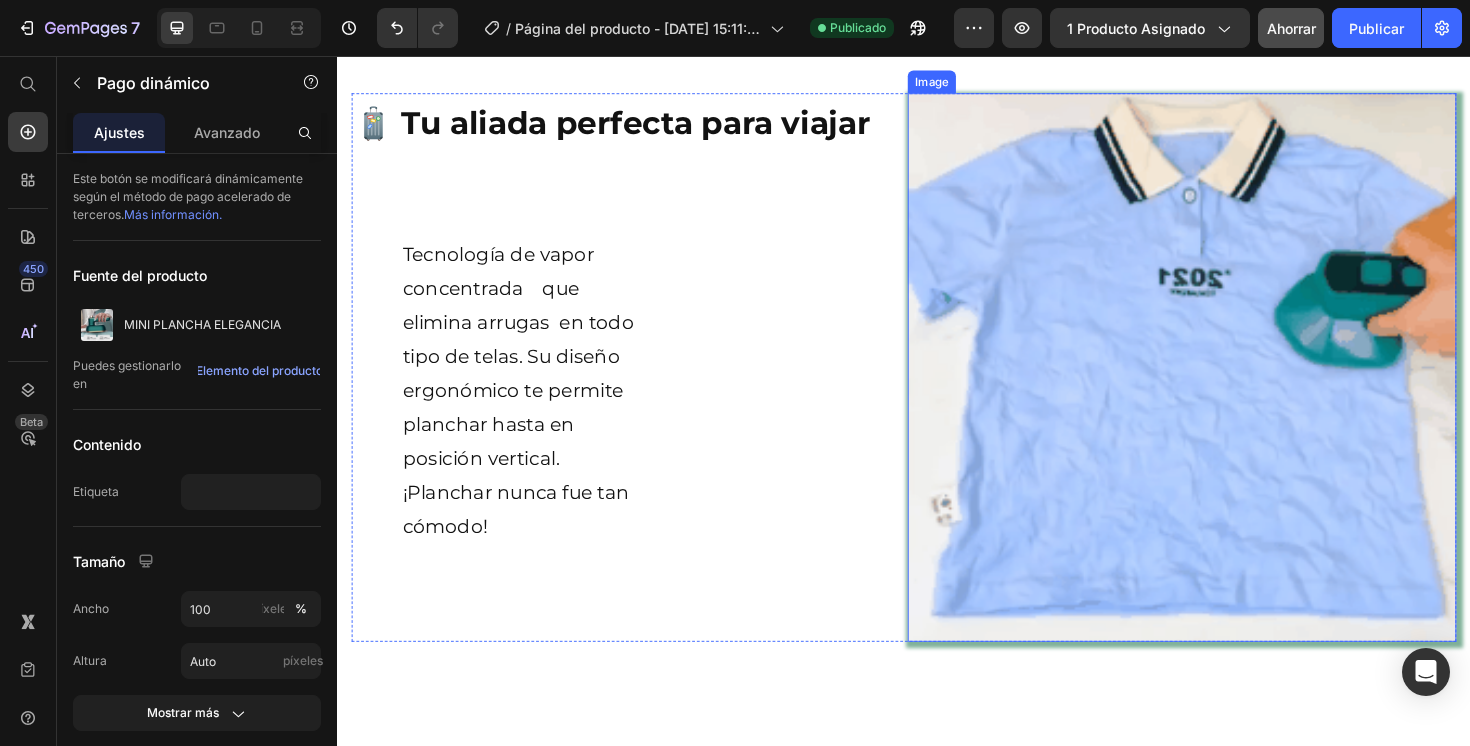 scroll, scrollTop: 894, scrollLeft: 0, axis: vertical 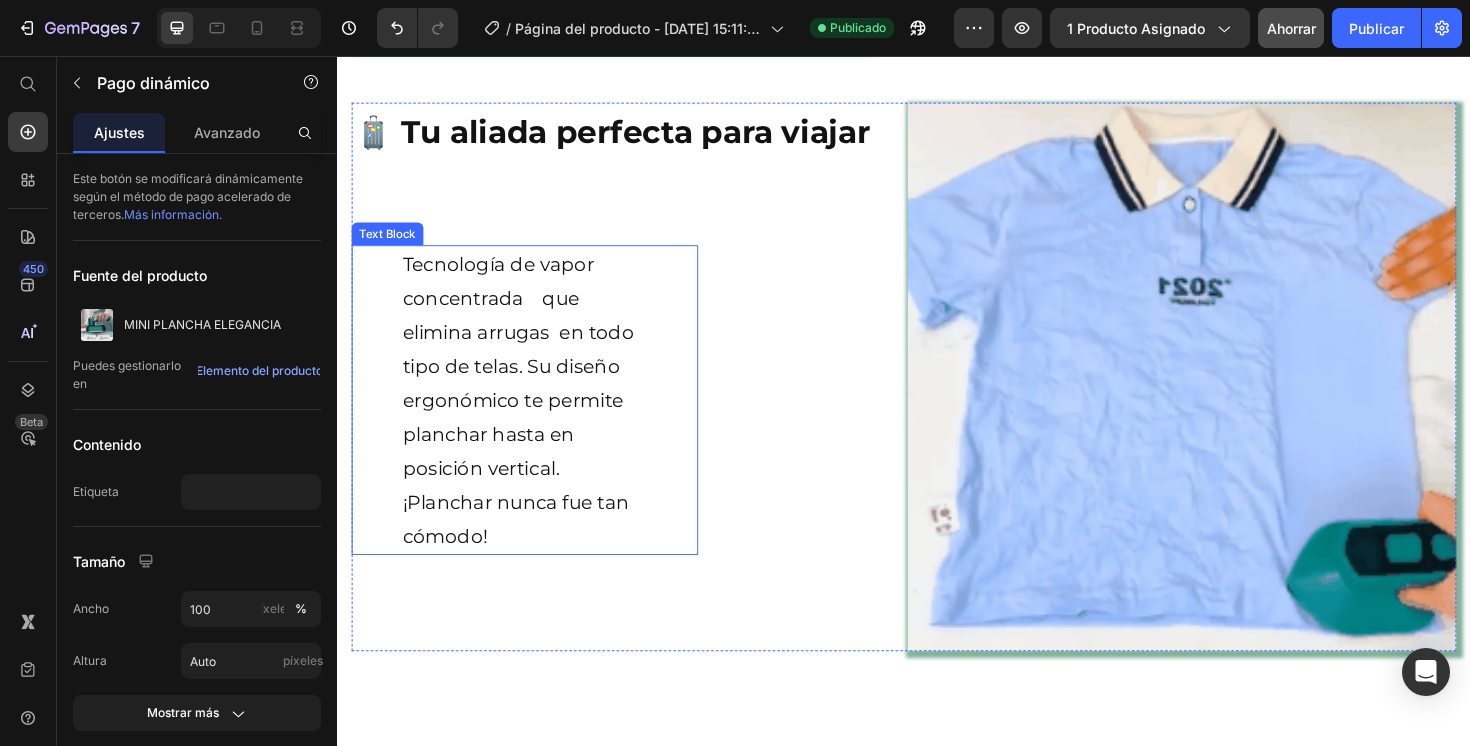 click on "Tecnología de vapor concentrada    que elimina arrugas  en todo tipo de telas. Su diseño ergonómico te permite planchar hasta en posición vertical. ¡Planchar nunca fue tan cómodo! Text Block" at bounding box center (535, 420) 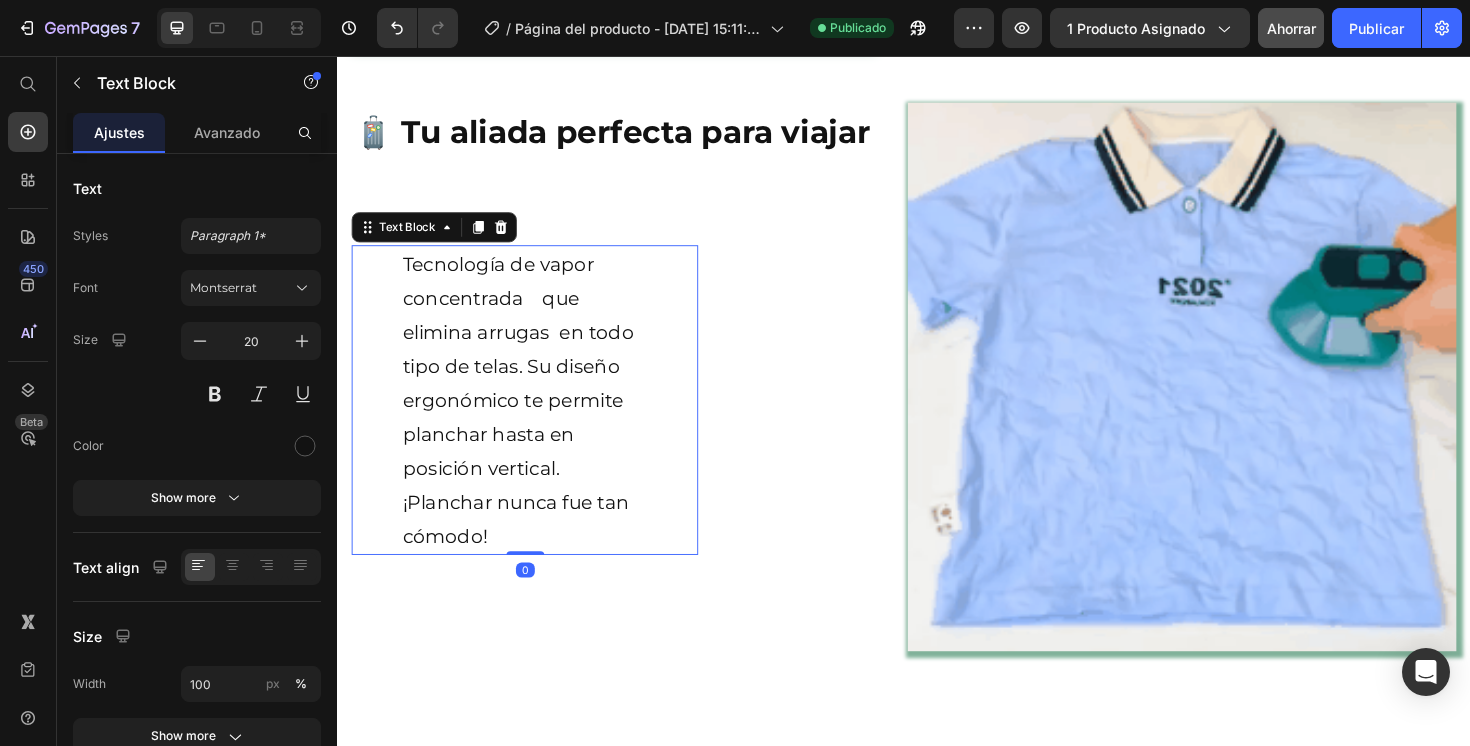 scroll, scrollTop: 888, scrollLeft: 0, axis: vertical 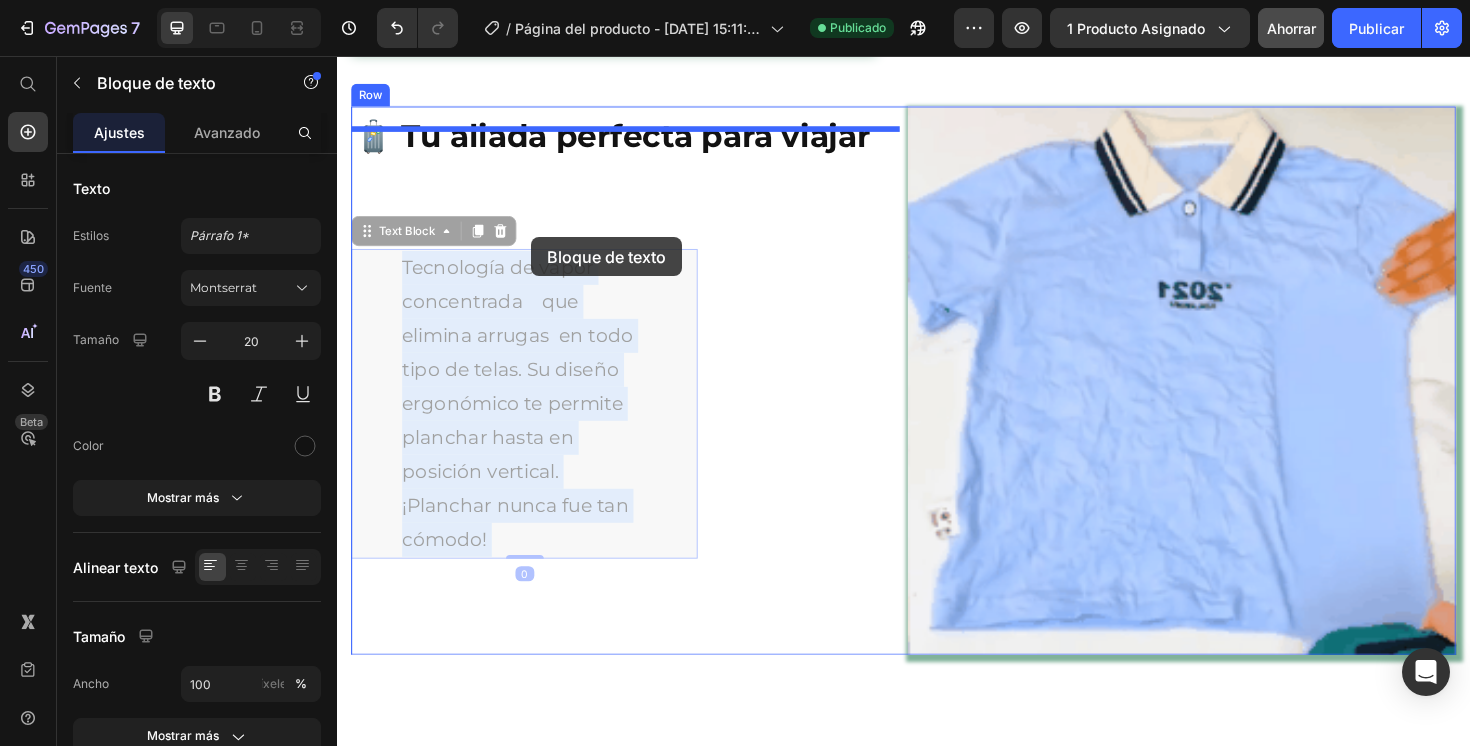 drag, startPoint x: 445, startPoint y: 292, endPoint x: 543, endPoint y: 248, distance: 107.42439 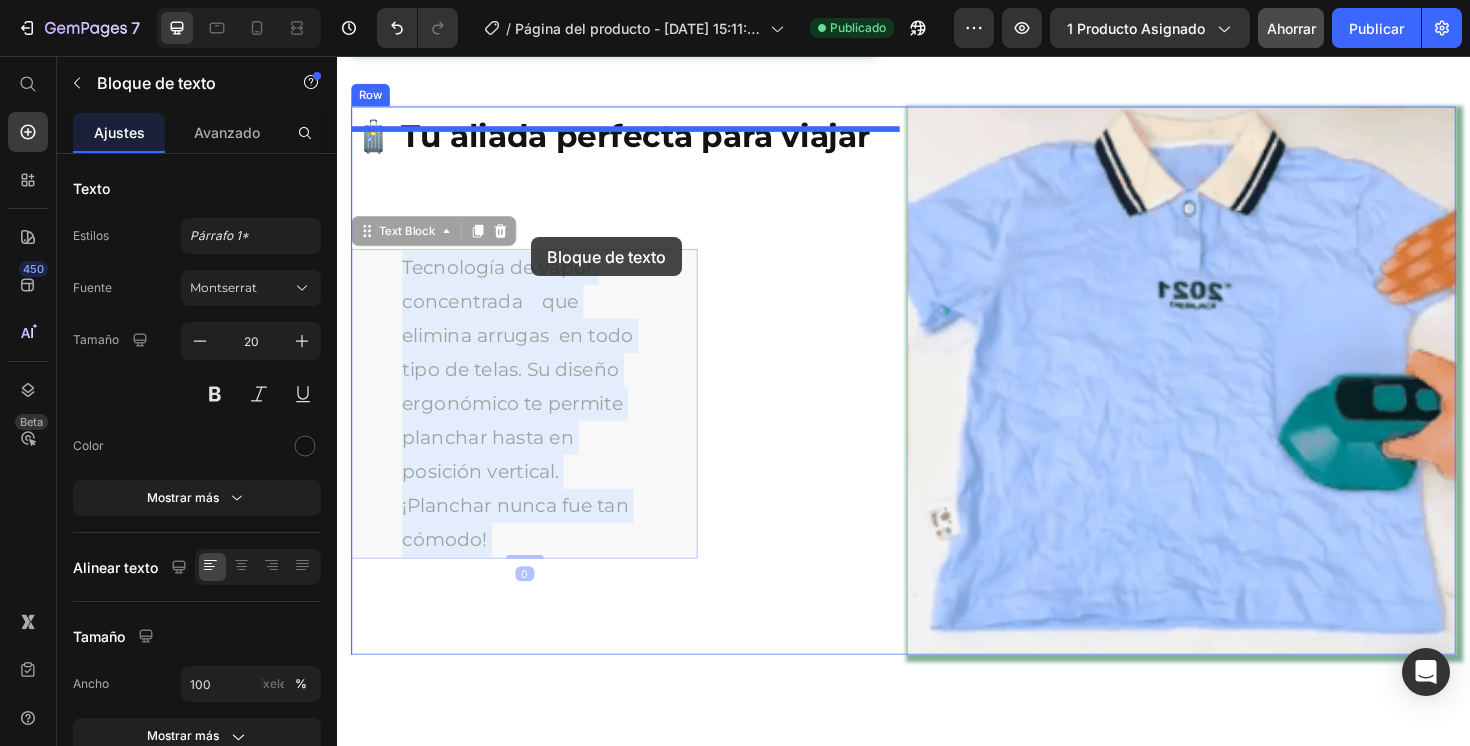 click on "Header ¡ENVIOS GRATIS 24H A CONTRAREMBOLSO! Heading Row Product Images MINI PLANCHA ELEGANCE (P) Title Viaja ligero, luce impecable: plancha de vapor de mano Text block                Icon                Icon                Icon                Icon                Icon Icon List Hoz (224 reviews) Text block Row €34,99 Product Price €59,99 Product Price Row Image ¡SOLO  7 EN STOCK! Text block 60 personas han visto este producto Text block Row PAGAR CON TARJETA Add to Cart
Custom Code
Preview or Publish the page to see the content. Custom Code Dynamic Checkout
Especificaciones
Características Accordion Product 🧳 Tu aliada perfecta para viajar Text Block Tecnología de vapor concentrada    que elimina arrugas  en todo tipo de telas. Su diseño ergonómico te permite planchar hasta en posición vertical. ¡Planchar nunca fue tan cómodo! Text Block   0 Text Block   0 Image Row Image Text Block Text Block Row" at bounding box center [937, 901] 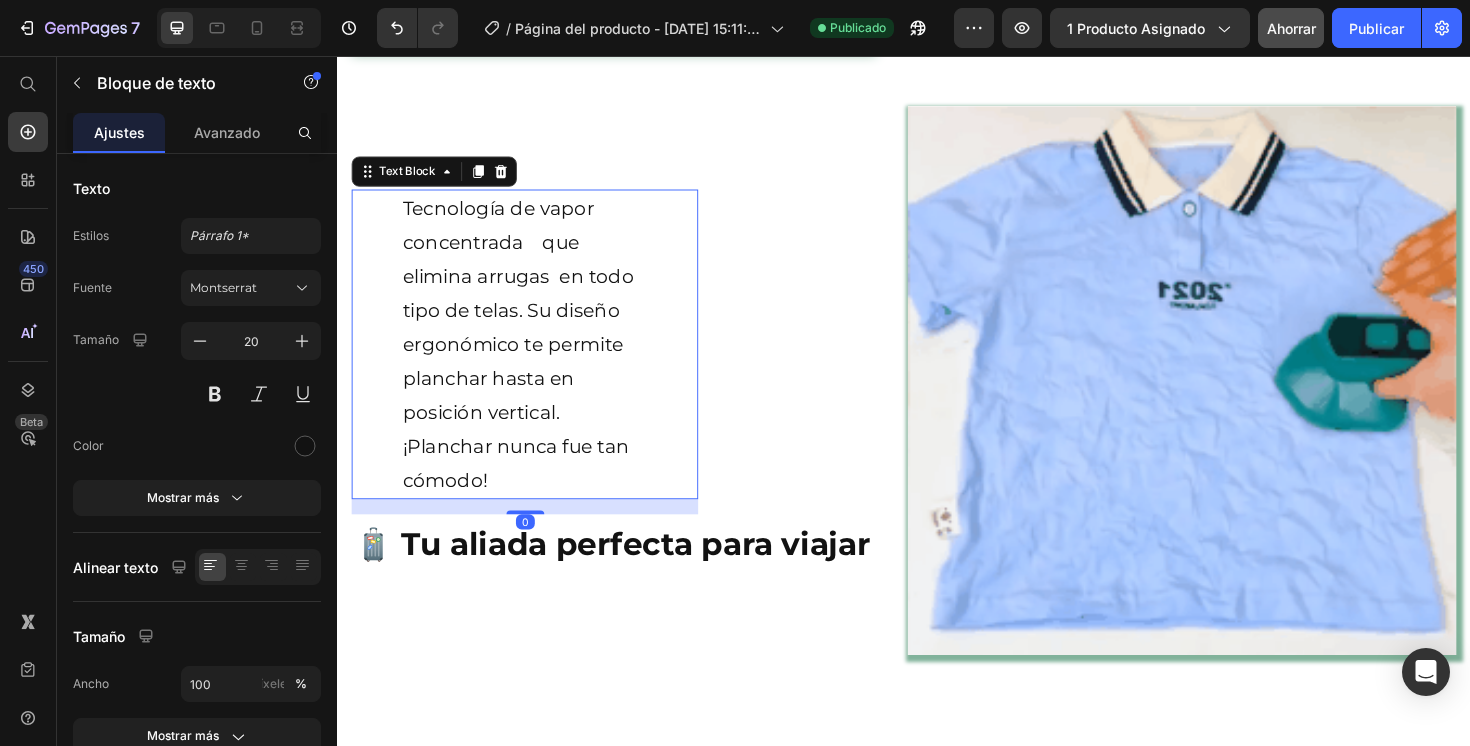 scroll, scrollTop: 883, scrollLeft: 0, axis: vertical 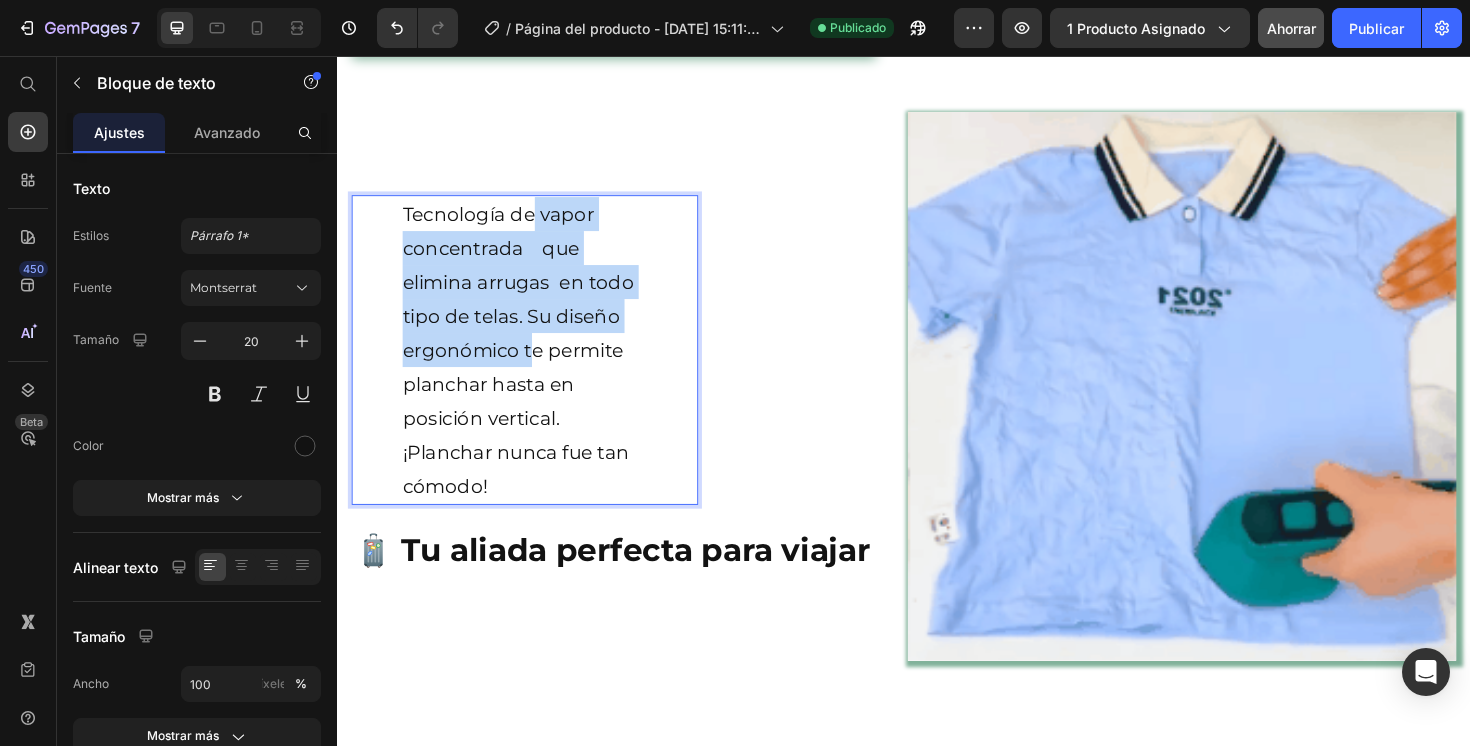 drag, startPoint x: 543, startPoint y: 247, endPoint x: 542, endPoint y: 374, distance: 127.00394 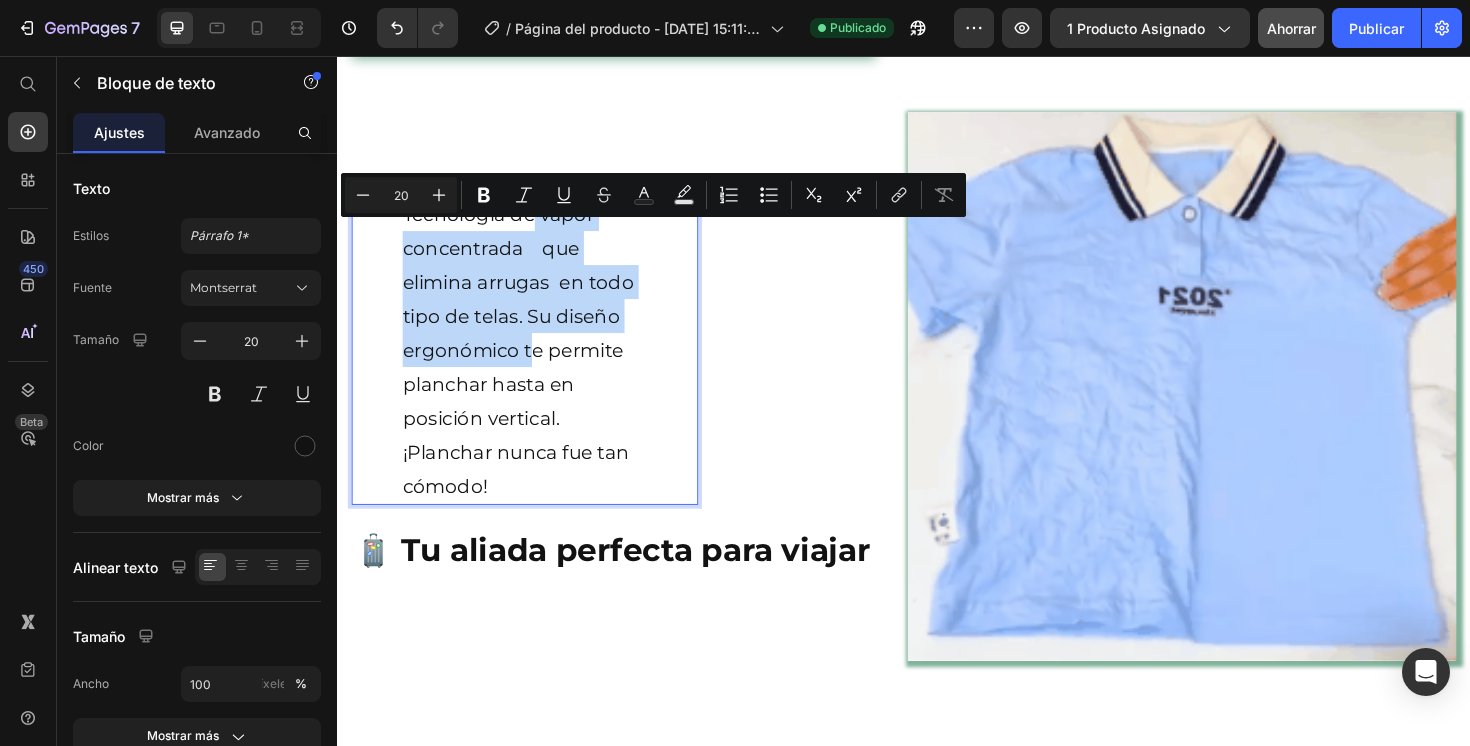click on "Tecnología de vapor concentrada    que elimina arrugas  en todo tipo de telas. Su diseño ergonómico te permite planchar hasta en posición vertical. ¡Planchar nunca fue tan cómodo! Text Block   0" at bounding box center (535, 367) 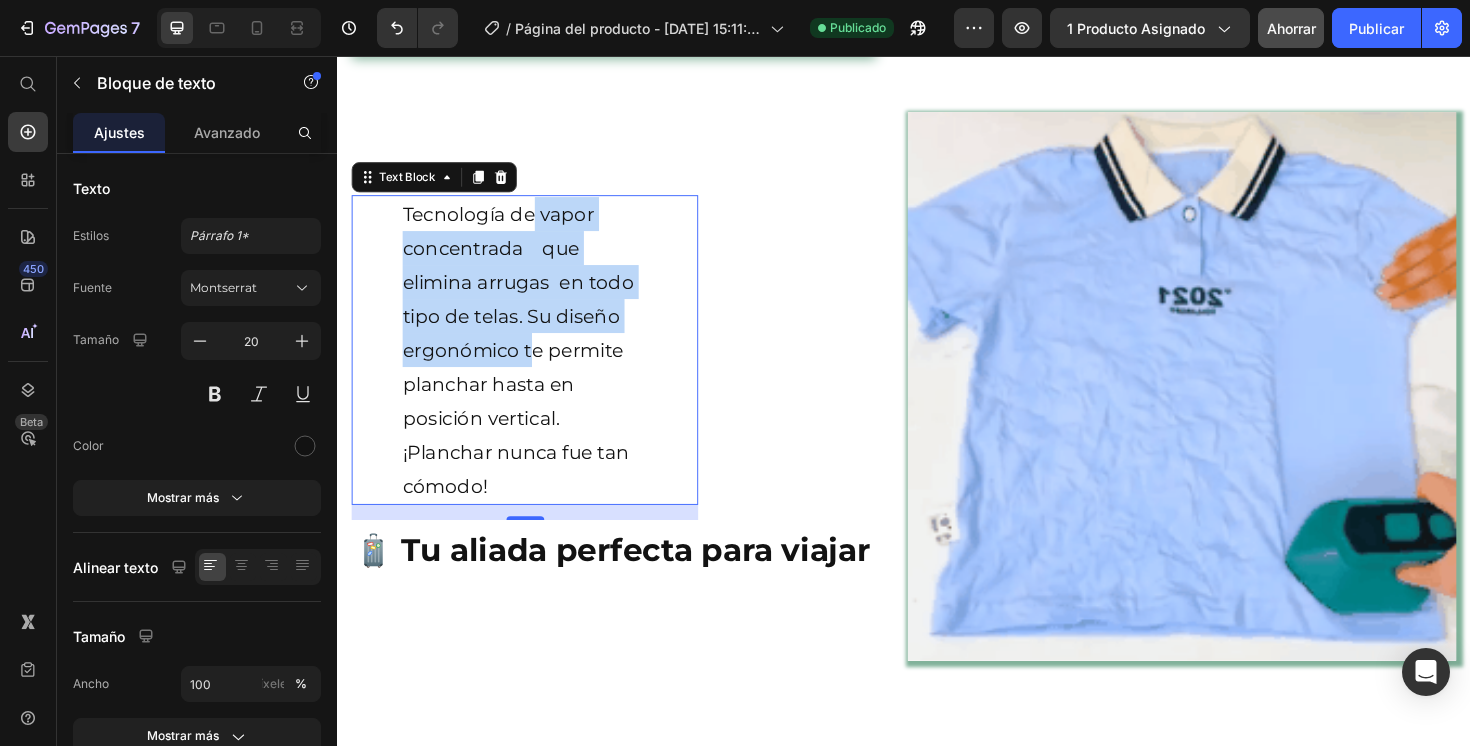 click on "Tecnología de vapor concentrada    que elimina arrugas  en todo tipo de telas. Su diseño ergonómico te permite planchar hasta en posición vertical. ¡Planchar nunca fue tan cómodo! Text Block   0" at bounding box center (535, 367) 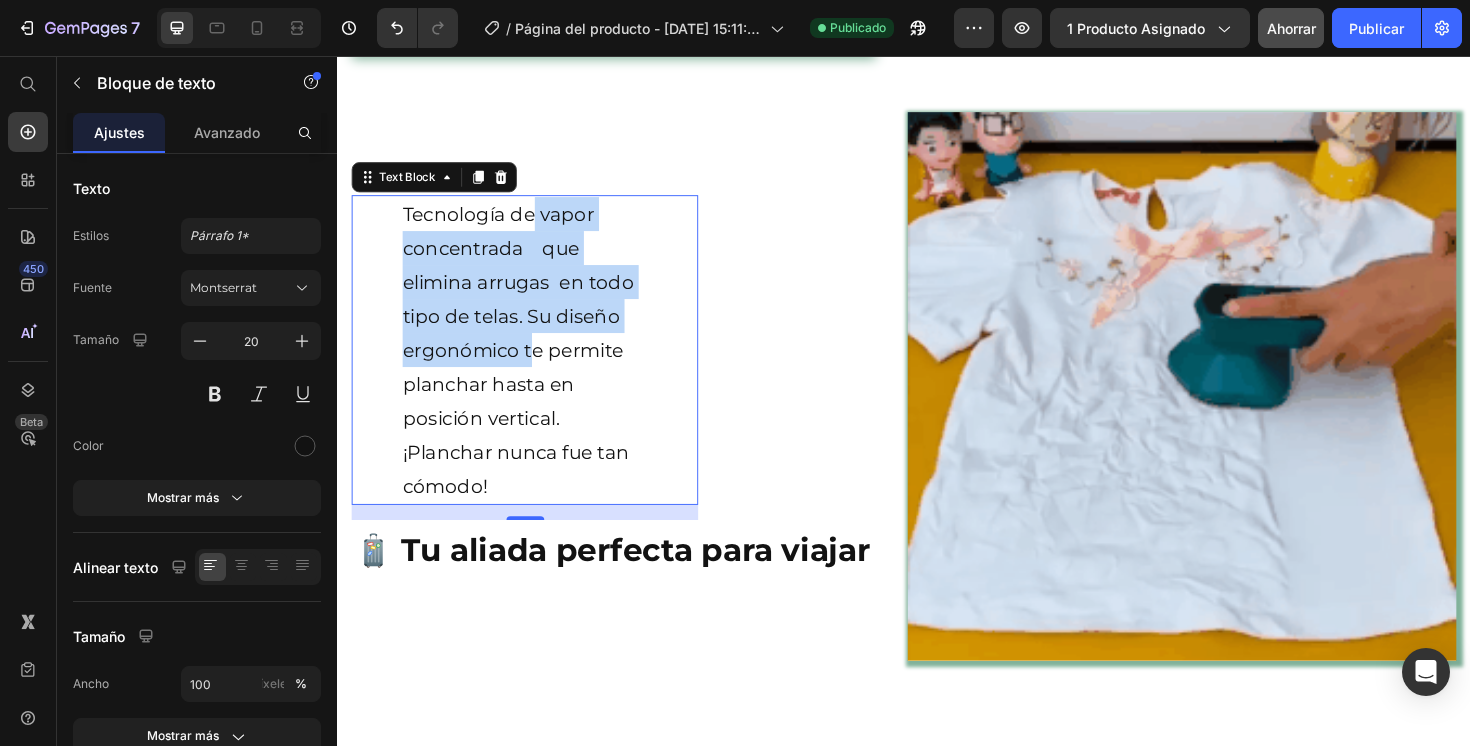 drag, startPoint x: 374, startPoint y: 239, endPoint x: 552, endPoint y: 475, distance: 295.60107 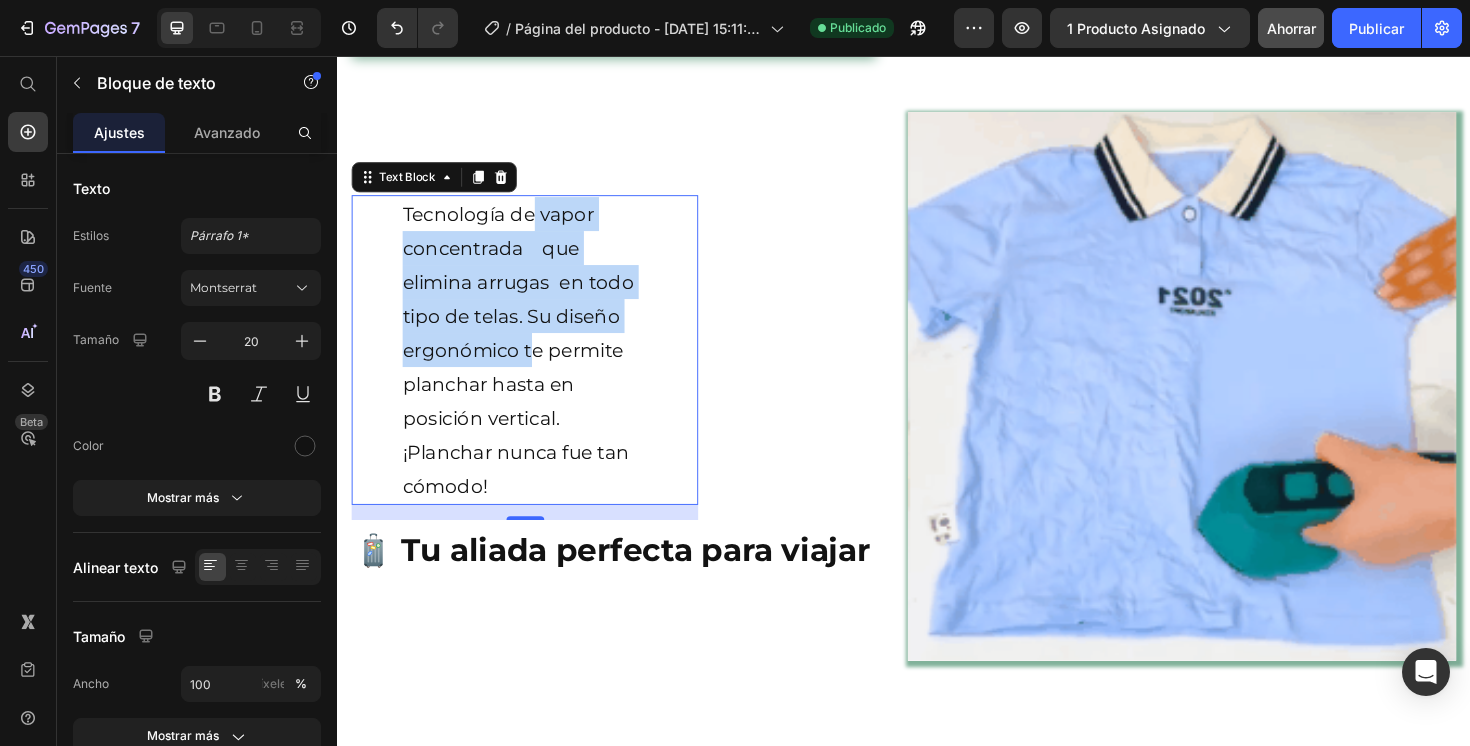 click on "Tecnología de vapor concentrada    que elimina arrugas  en todo tipo de telas. Su diseño ergonómico te permite planchar hasta en posición vertical. ¡Planchar nunca fue tan cómodo! Text Block   0" at bounding box center (535, 367) 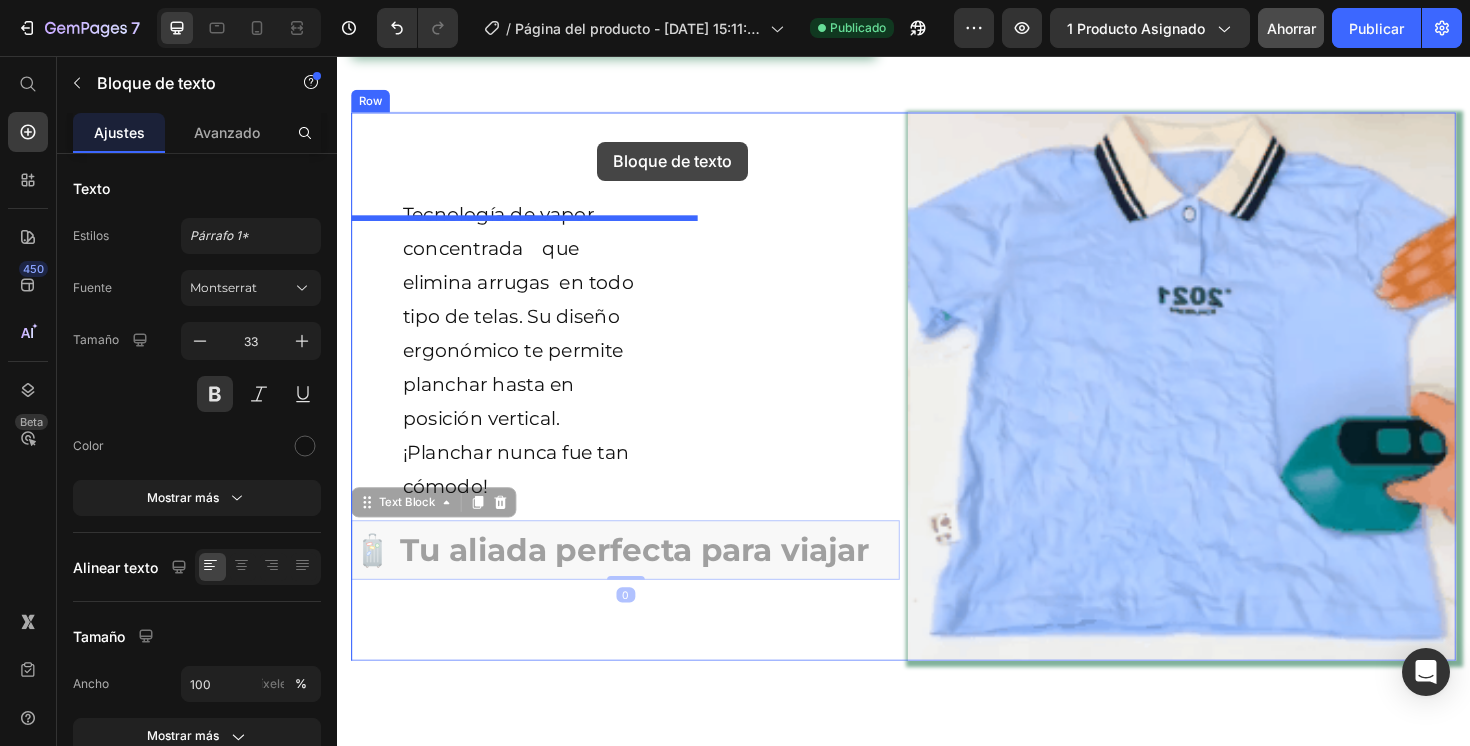 drag, startPoint x: 686, startPoint y: 607, endPoint x: 612, endPoint y: 148, distance: 464.92688 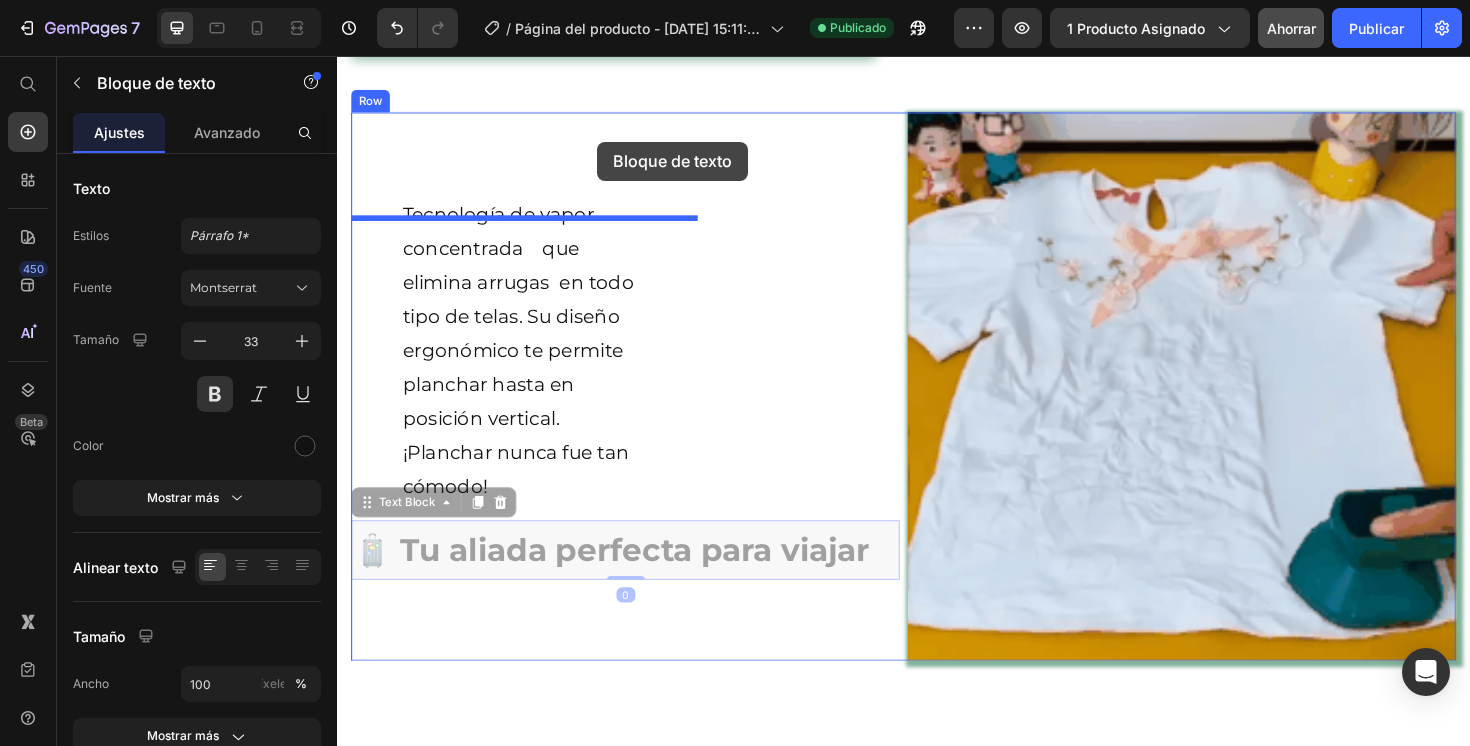 click on "Header ¡ENVIOS GRATIS 24H A CONTRAREMBOLSO! Heading Row Product Images MINI PLANCHA ELEGANCE (P) Title Viaja ligero, luce impecable: plancha de vapor de mano Text block                Icon                Icon                Icon                Icon                Icon Icon List Hoz (224 reviews) Text block Row €34,99 Product Price €59,99 Product Price Row Image ¡SOLO  7 EN STOCK! Text block 60 personas han visto este producto Text block Row PAGAR CON TARJETA Add to Cart
Custom Code
Preview or Publish the page to see the content. Custom Code Dynamic Checkout
Especificaciones
Características Accordion Product Tecnología de vapor concentrada    que elimina arrugas  en todo tipo de telas. Su diseño ergonómico te permite planchar hasta en posición vertical. ¡Planchar nunca fue tan cómodo! Text Block 🧳 Tu aliada perfecta para viajar Text Block   0 🧳 Tu aliada perfecta para viajar Text Block   0 Image" at bounding box center (937, 907) 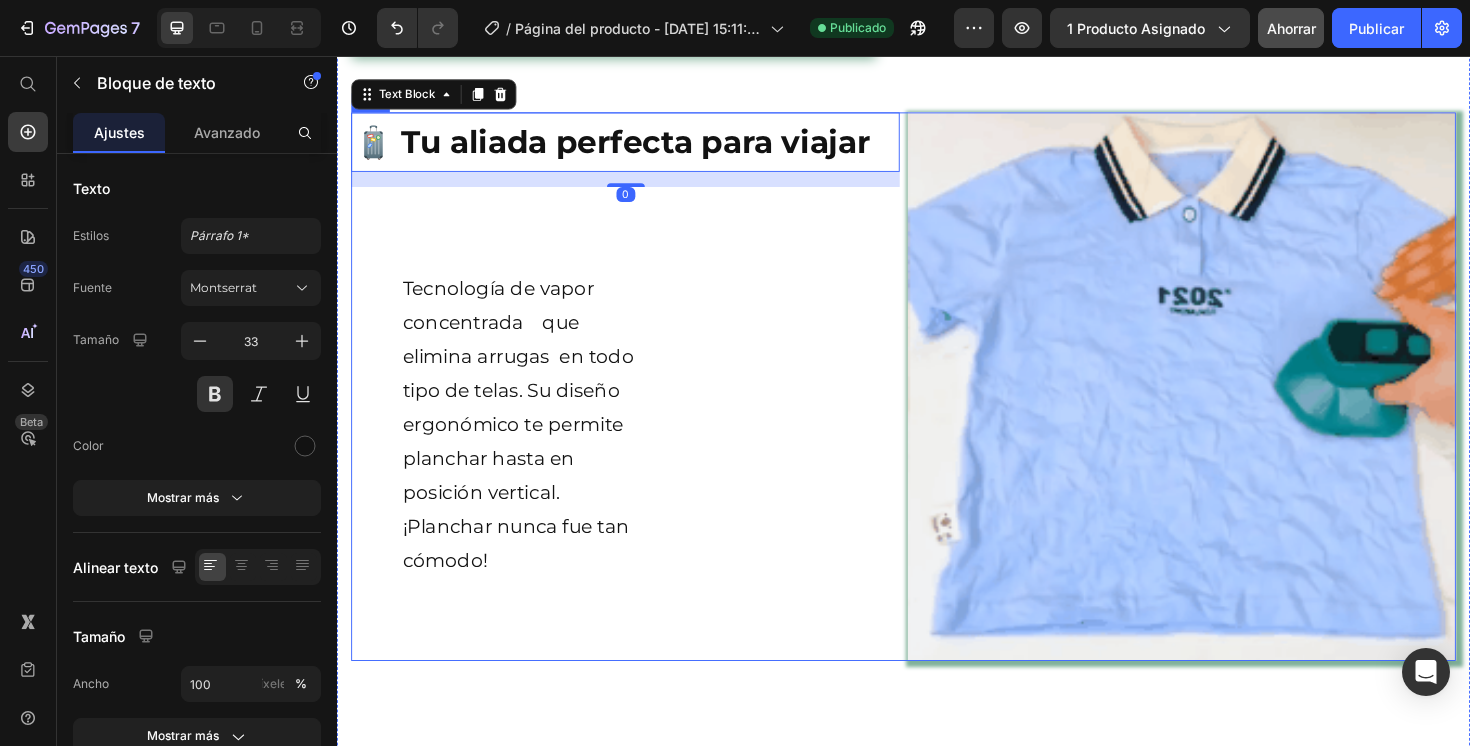 click on "🧳 Tu aliada perfecta para viajar Text Block   0 Tecnología de vapor concentrada    que elimina arrugas  en todo tipo de telas. Su diseño ergonómico te permite planchar hasta en posición vertical. ¡Planchar nunca fue tan cómodo! Text Block" at bounding box center [642, 405] 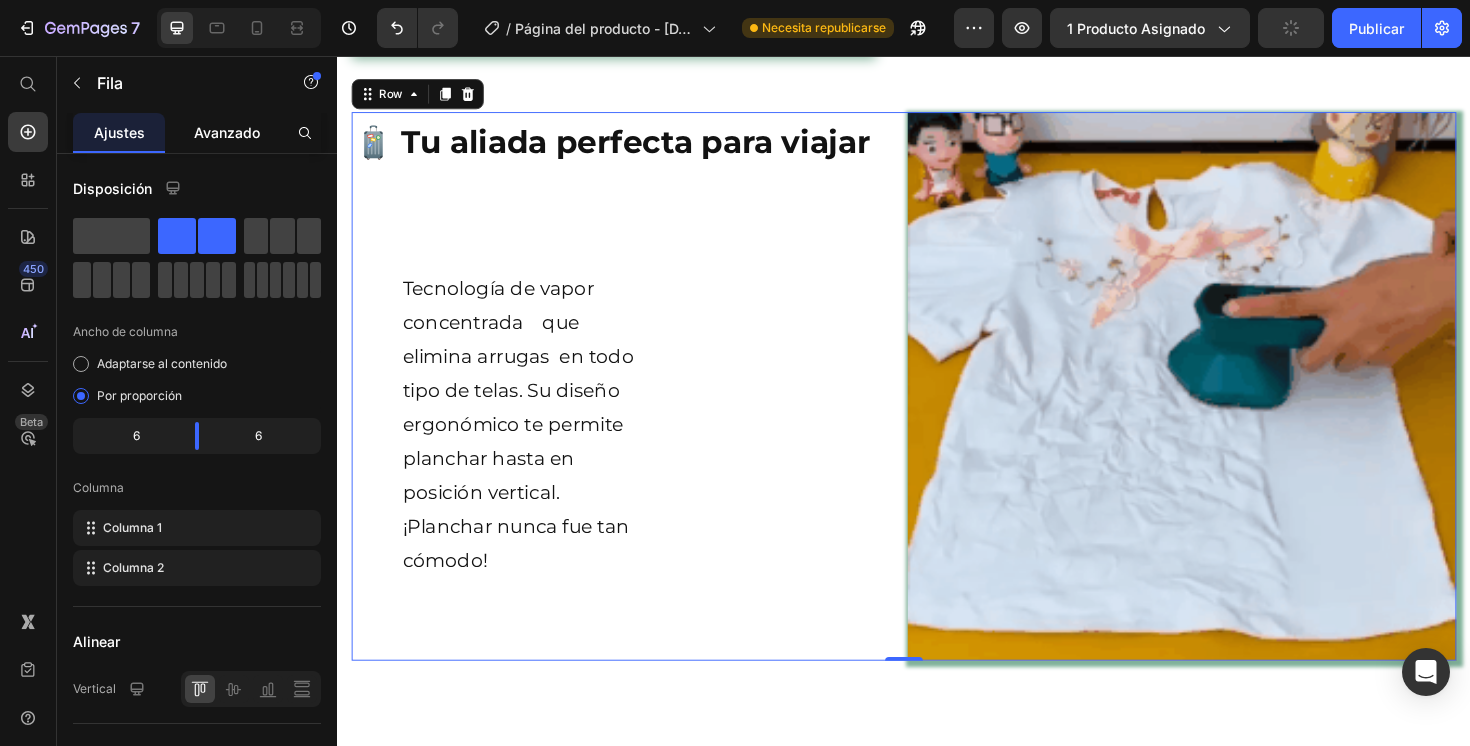 click on "Avanzado" at bounding box center (227, 132) 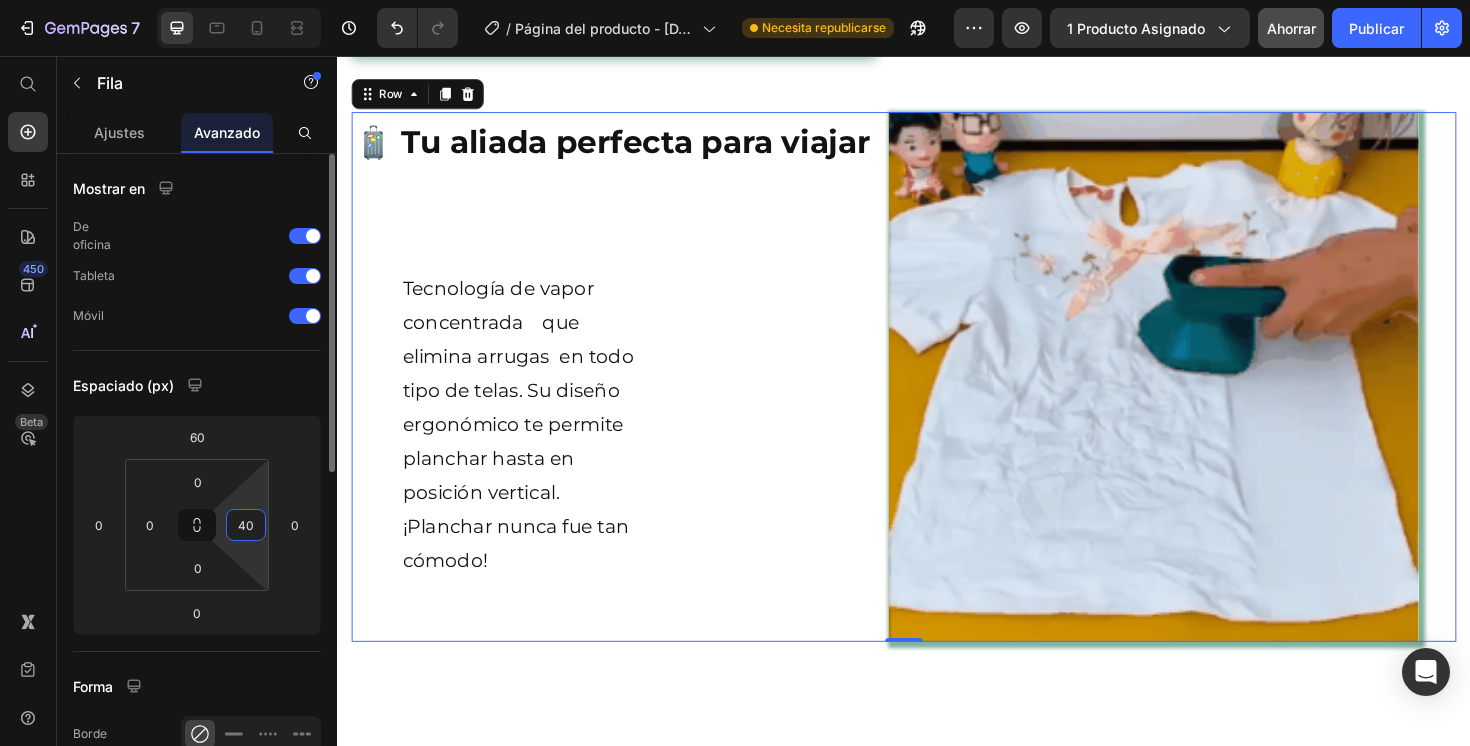 drag, startPoint x: 257, startPoint y: 549, endPoint x: 261, endPoint y: 527, distance: 22.36068 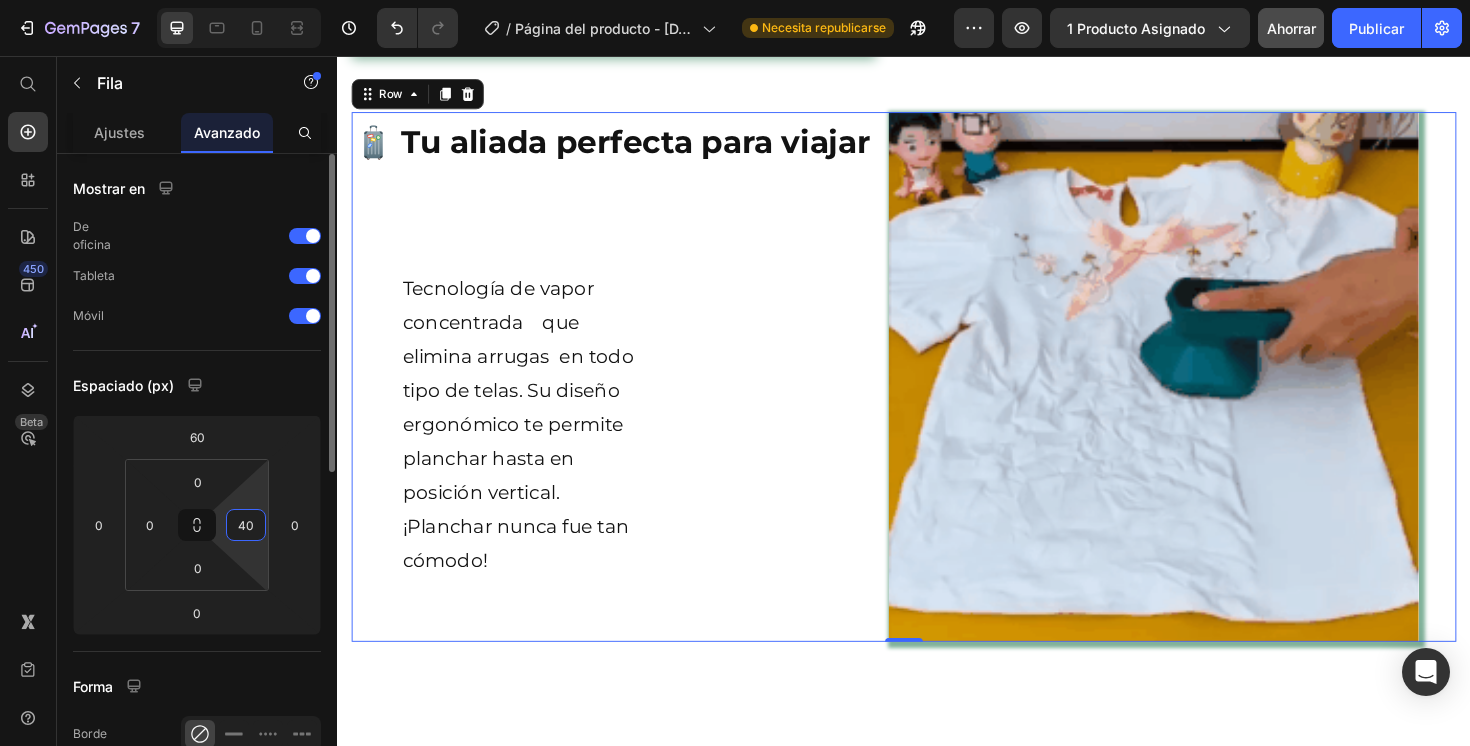 click on "7 / Página del producto - [DATE] 15:11:53 Necesita republicarse Avance 1 producto asignado Ahorrar Publicar 450 Beta Empezar con Secciones Elementos Hero Section Product Detail Brands Trusted Badges Guarantee Product Breakdown How to use Testimonials Compare Bundle FAQs Social Proof Brand Story Product List Collection Blog List Contact Sticky Add to Cart Custom Footer Explorar la biblioteca 450 Disposición
[GEOGRAPHIC_DATA]
[GEOGRAPHIC_DATA]
[GEOGRAPHIC_DATA]
Fila Texto
Título
Bloque de texto Botón
Botón
Botón
Pegajoso Volver arriba Medios de comunicación Video" at bounding box center (735, 0) 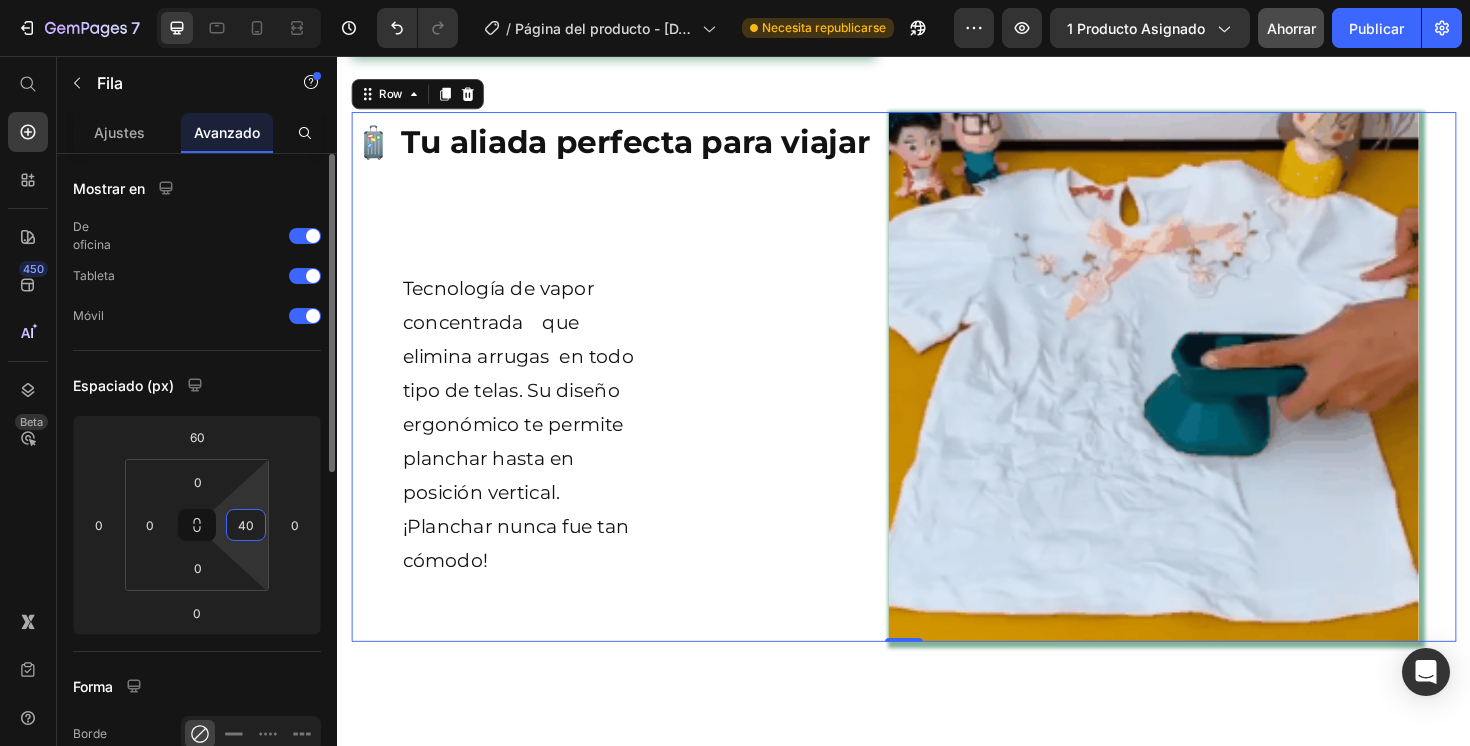 type on "44" 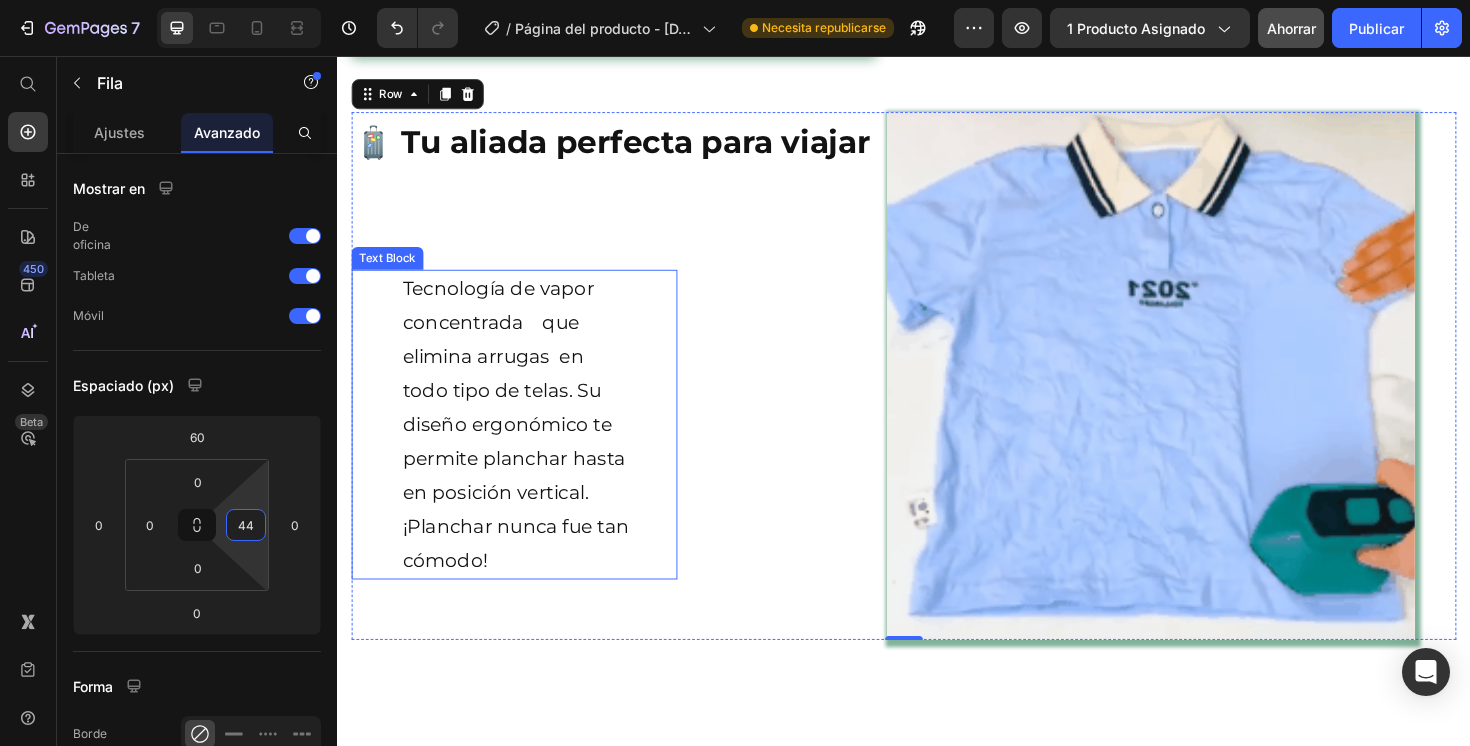 click on "Tecnología de vapor concentrada    que elimina arrugas  en todo tipo de telas. Su diseño ergonómico te permite planchar hasta en posición vertical. ¡Planchar nunca fue tan cómodo!" at bounding box center (527, 446) 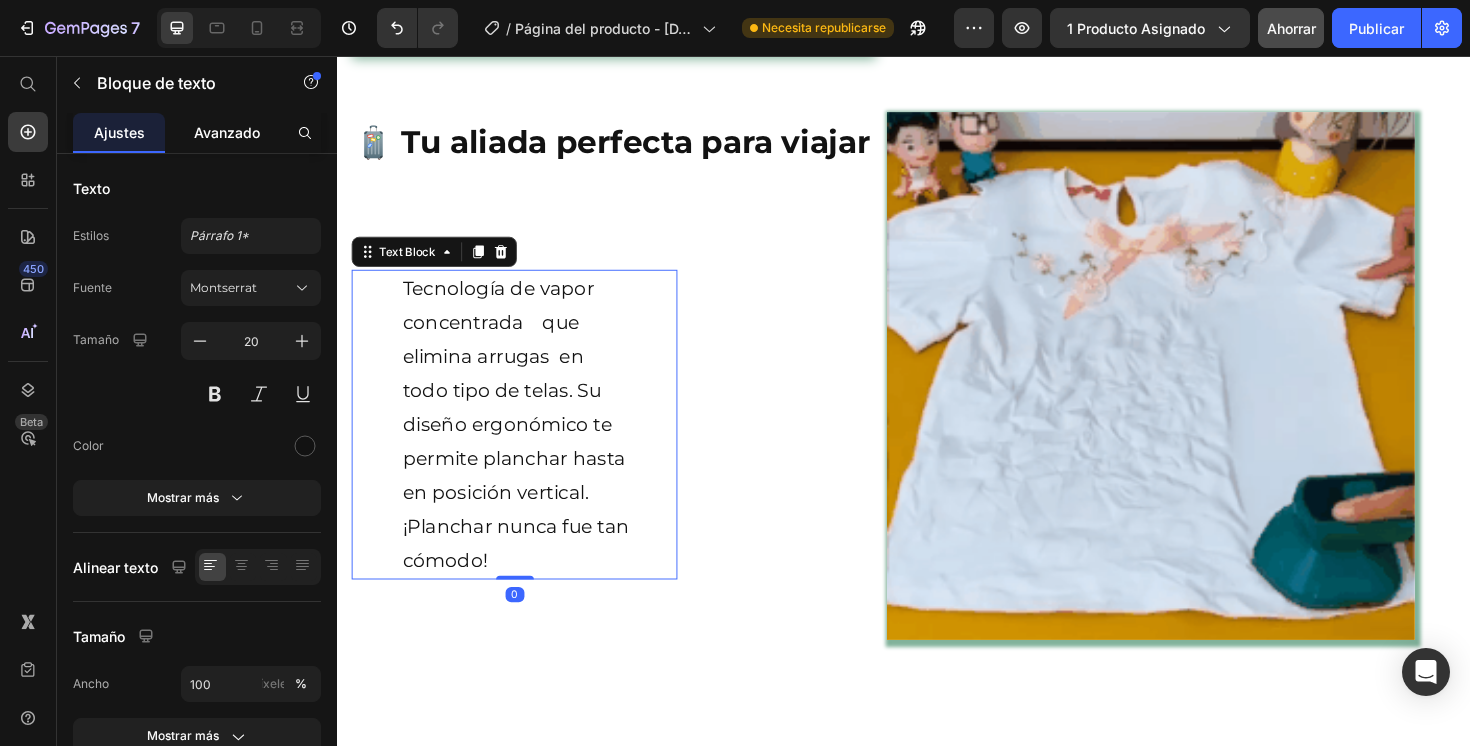 click on "Avanzado" at bounding box center [227, 132] 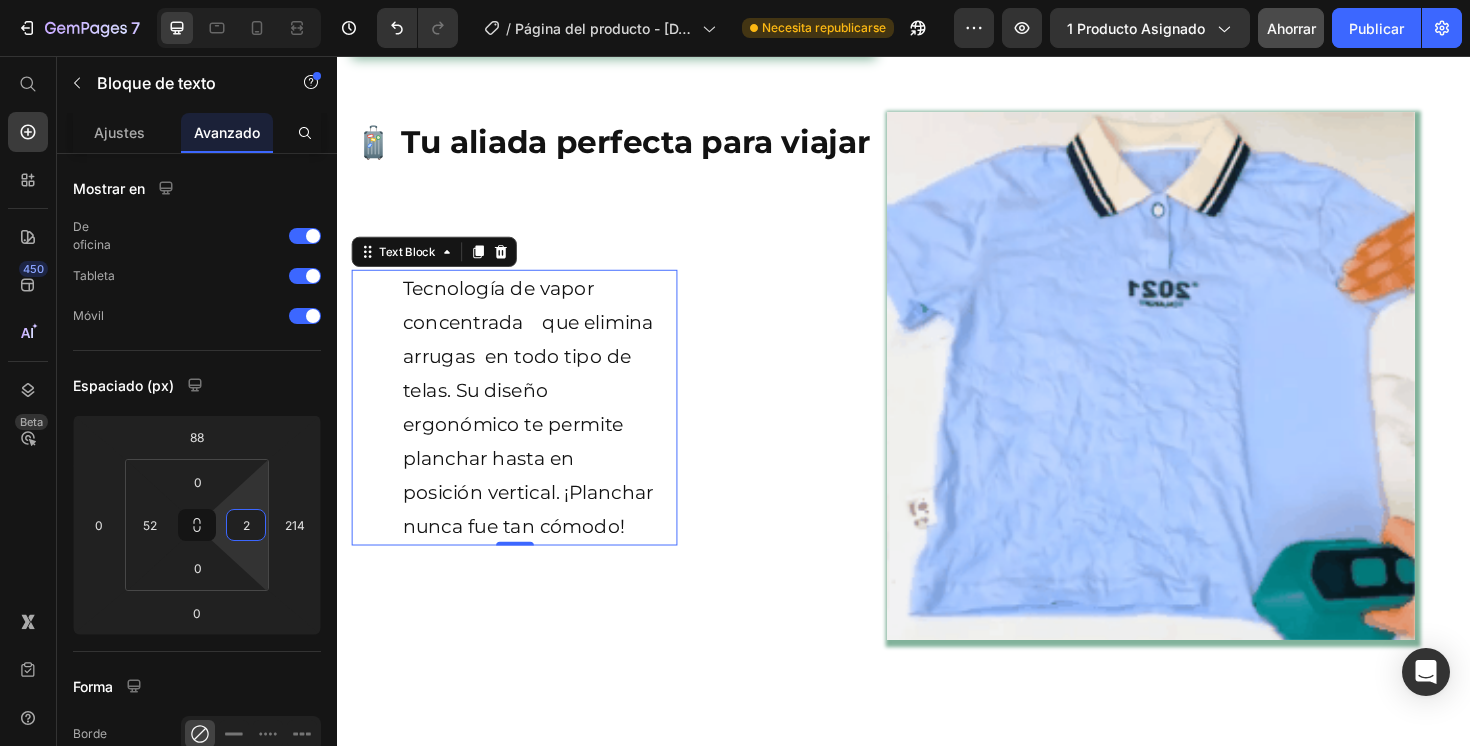 type on "0" 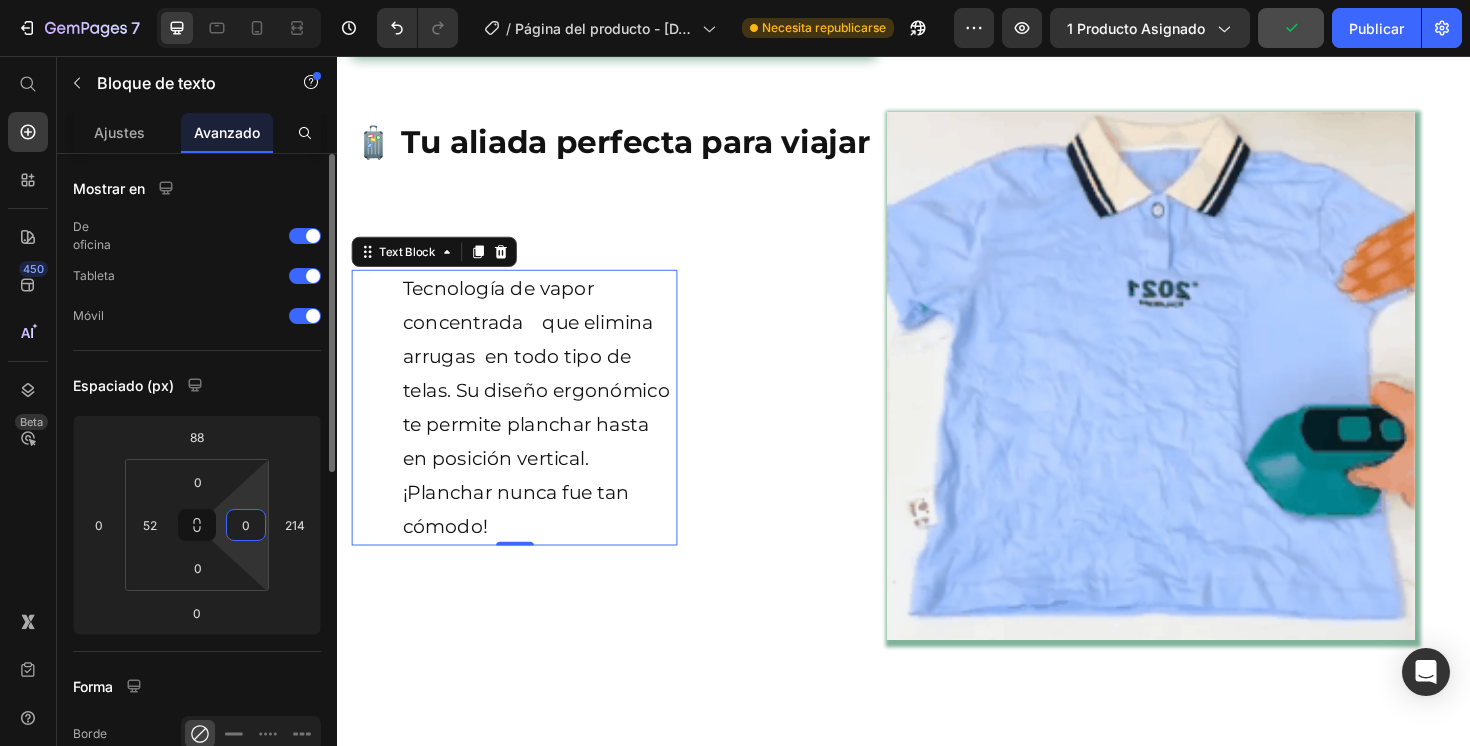 drag, startPoint x: 252, startPoint y: 505, endPoint x: 252, endPoint y: 539, distance: 34 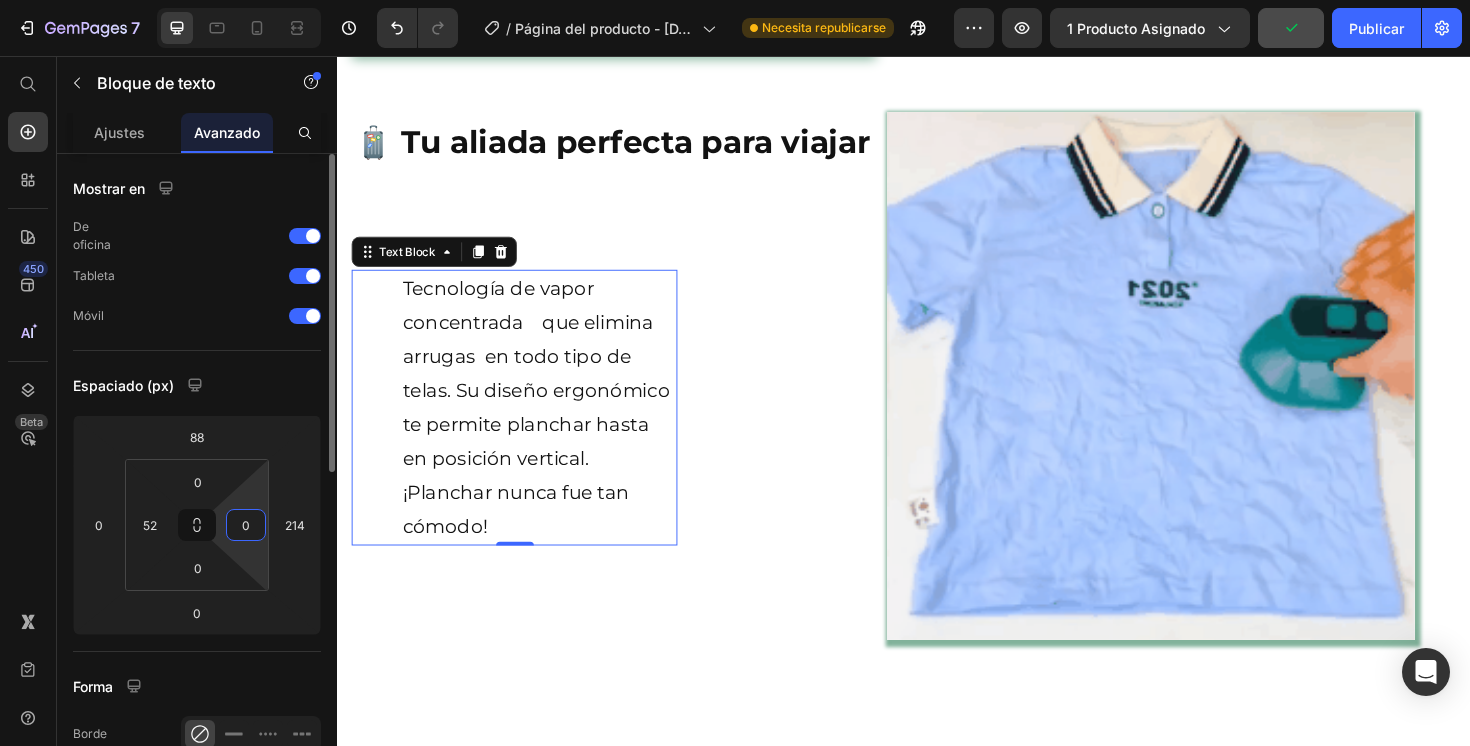 click on "7 / Página del producto - [DATE] 15:11:53 Necesita republicarse Avance 1 producto asignado Publicar 450 Beta Empezar con Secciones Elementos Hero Section Product Detail Brands Trusted Badges Guarantee Product Breakdown How to use Testimonials Compare Bundle FAQs Social Proof Brand Story Product List Collection Blog List Contact Sticky Add to Cart Custom Footer Explorar la biblioteca 450 Disposición
[GEOGRAPHIC_DATA]
[GEOGRAPHIC_DATA]
[GEOGRAPHIC_DATA]
Fila Texto
Título
Bloque de texto Botón
Botón
Botón
Pegajoso Volver arriba Medios de comunicación" at bounding box center (735, 0) 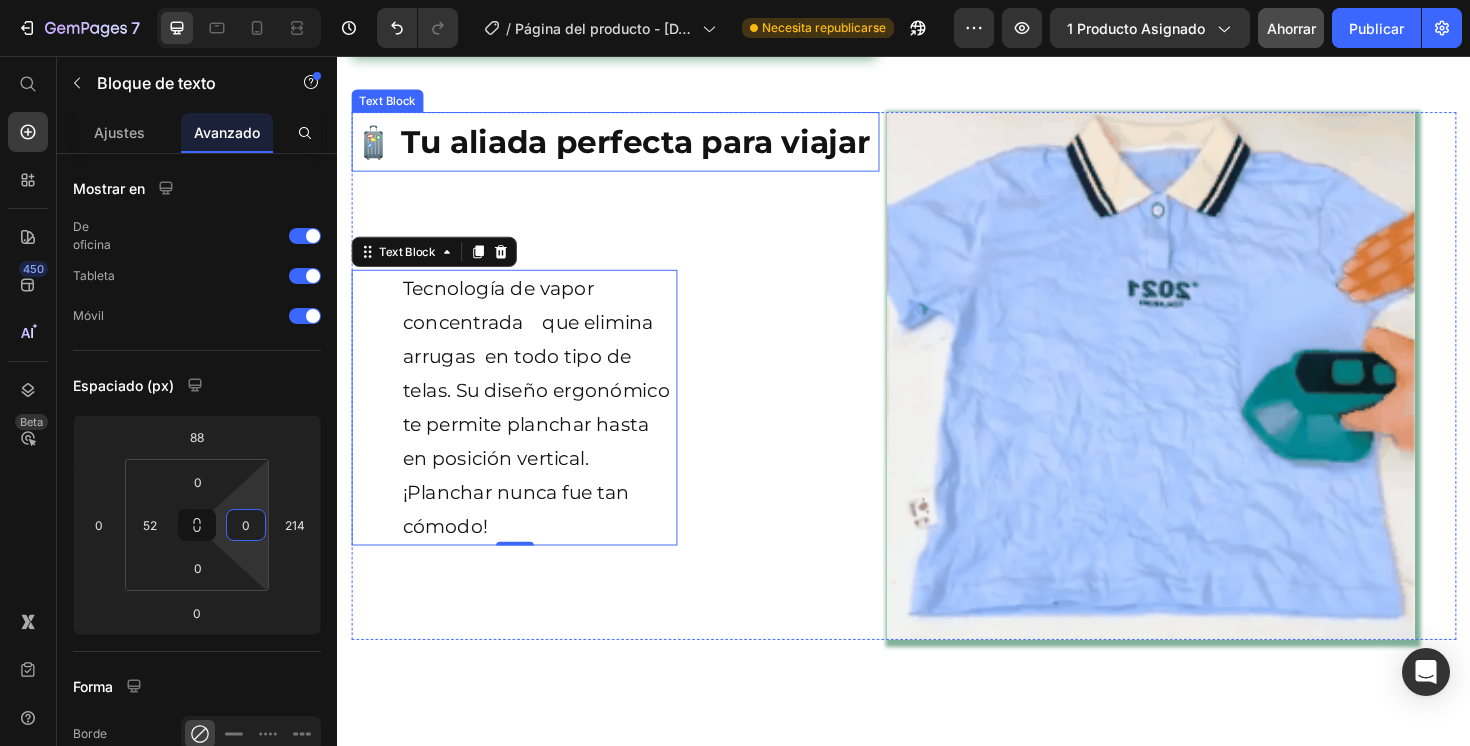 click on "🧳 Tu aliada perfecta para viajar" at bounding box center [631, 146] 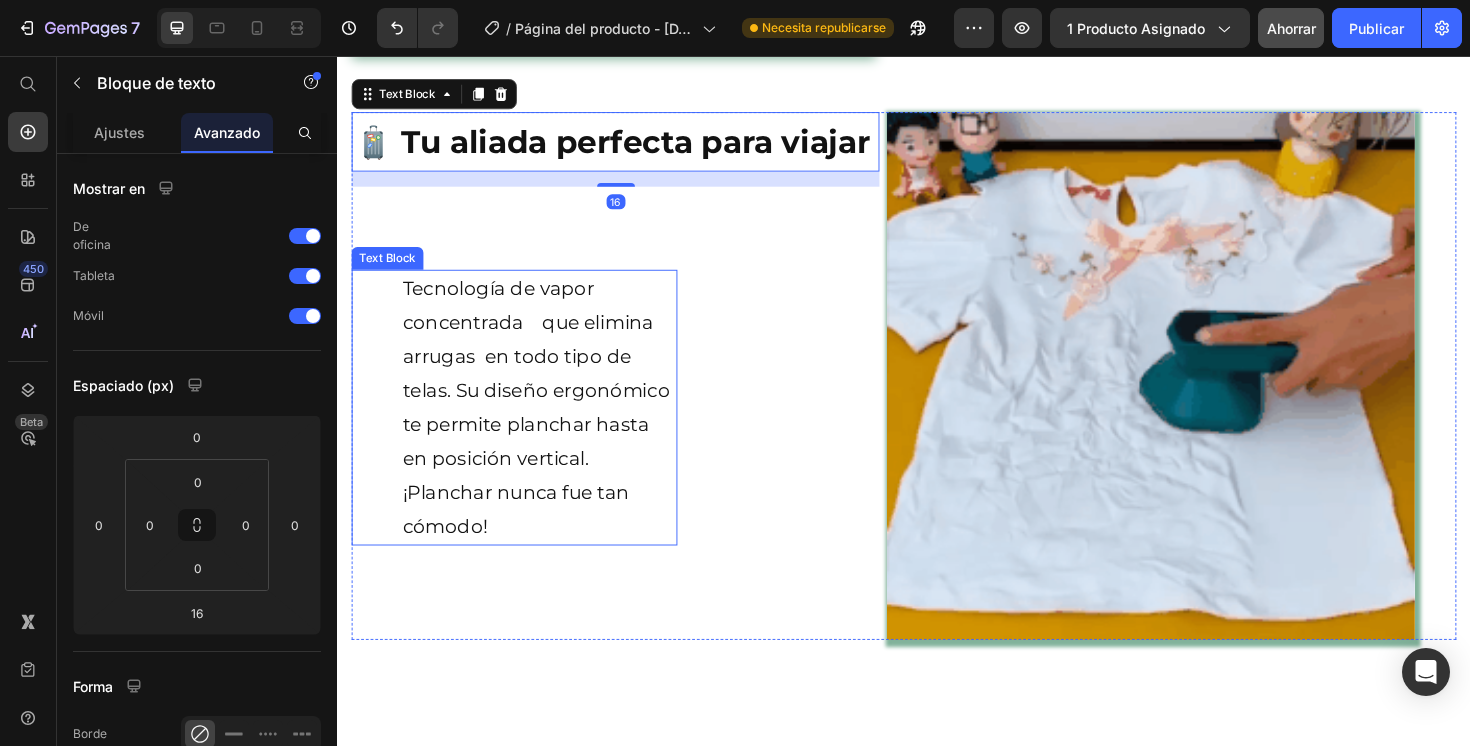 click on "Tecnología de vapor concentrada    que elimina arrugas  en todo tipo de telas. Su diseño ergonómico te permite planchar hasta en posición vertical. ¡Planchar nunca fue tan cómodo!" at bounding box center [550, 428] 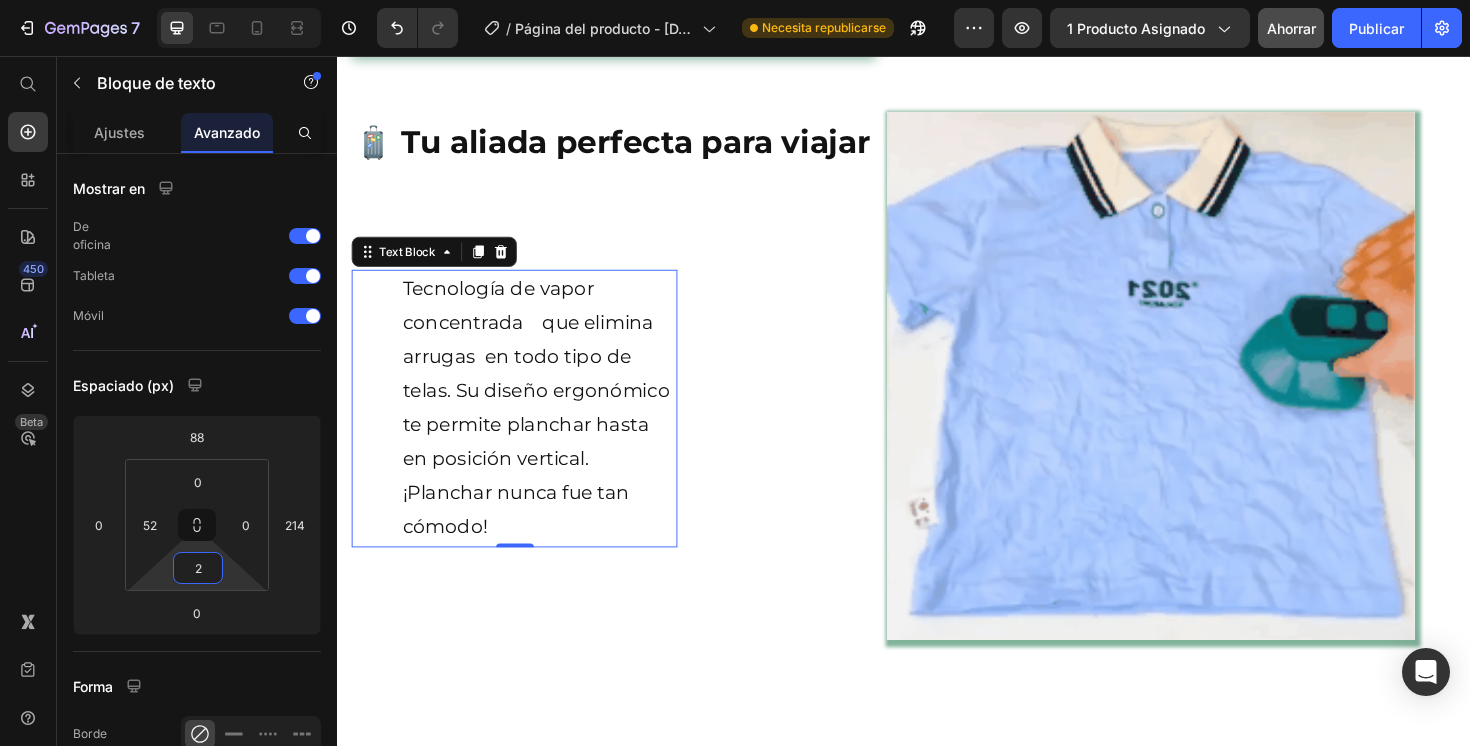 type on "0" 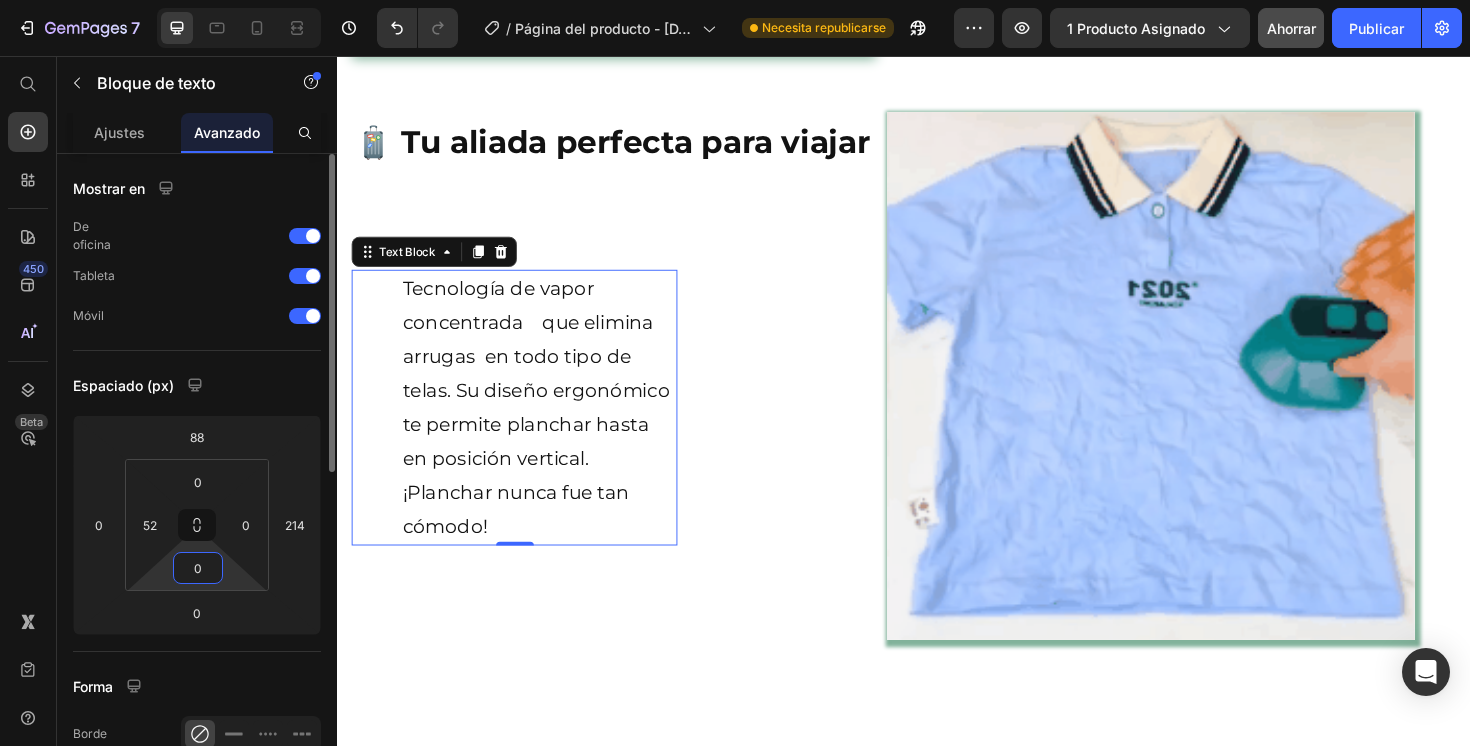 click on "7 / Página del producto - [DATE] 15:11:53 Necesita republicarse Avance 1 producto asignado Ahorrar Publicar 450 Beta Empezar con Secciones Elementos Hero Section Product Detail Brands Trusted Badges Guarantee Product Breakdown How to use Testimonials Compare Bundle FAQs Social Proof Brand Story Product List Collection Blog List Contact Sticky Add to Cart Custom Footer Explorar la biblioteca 450 Disposición
[GEOGRAPHIC_DATA]
[GEOGRAPHIC_DATA]
[GEOGRAPHIC_DATA]
Fila Texto
Título
Bloque de texto Botón
Botón
Botón
Pegajoso Volver arriba Medios de comunicación Video" at bounding box center (735, 0) 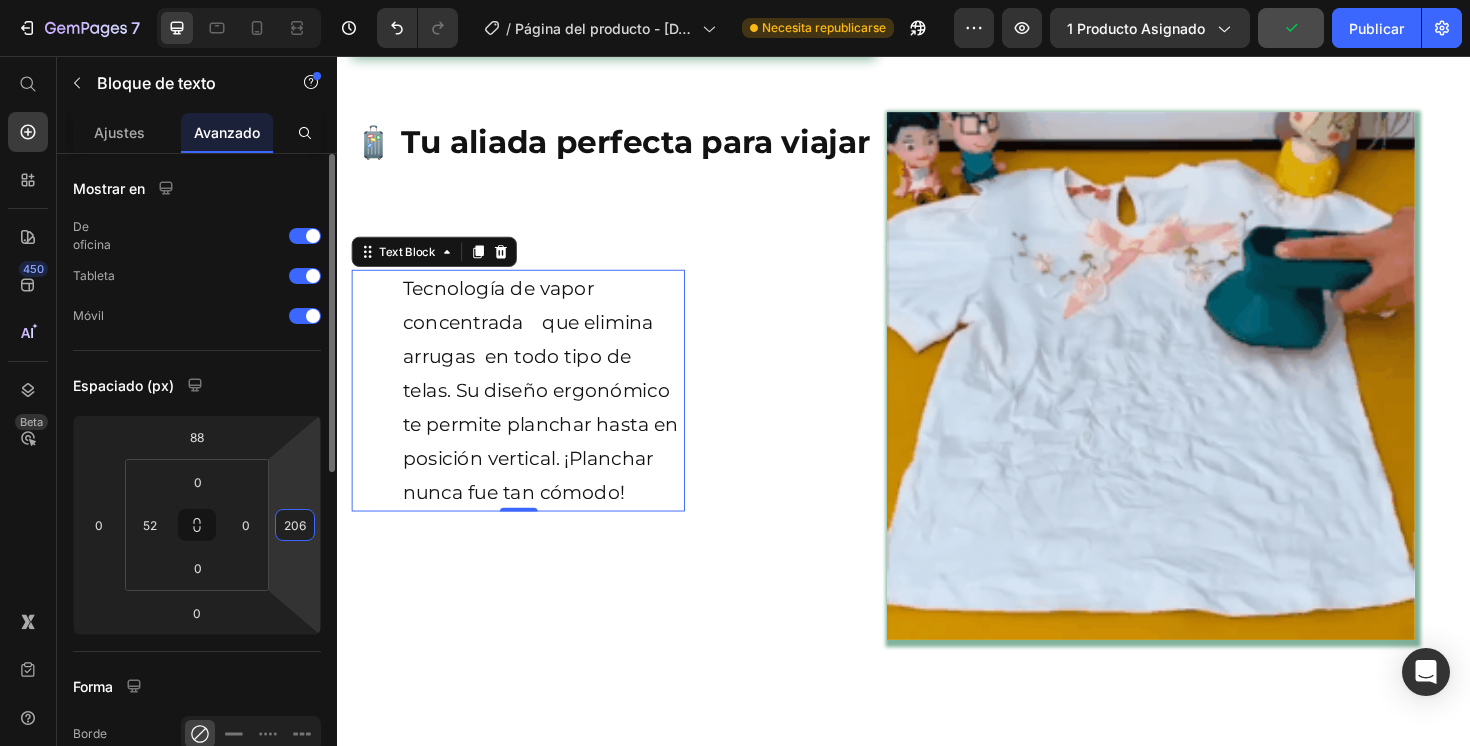 click on "7 / Página del producto - [DATE] 15:11:53 Necesita republicarse Avance 1 producto asignado Publicar 450 Beta Empezar con Secciones Elementos Hero Section Product Detail Brands Trusted Badges Guarantee Product Breakdown How to use Testimonials Compare Bundle FAQs Social Proof Brand Story Product List Collection Blog List Contact Sticky Add to Cart Custom Footer Explorar la biblioteca 450 Disposición
[GEOGRAPHIC_DATA]
[GEOGRAPHIC_DATA]
[GEOGRAPHIC_DATA]
Fila Texto
Título
Bloque de texto Botón
Botón
Botón
Pegajoso Volver arriba Medios de comunicación" at bounding box center (735, 0) 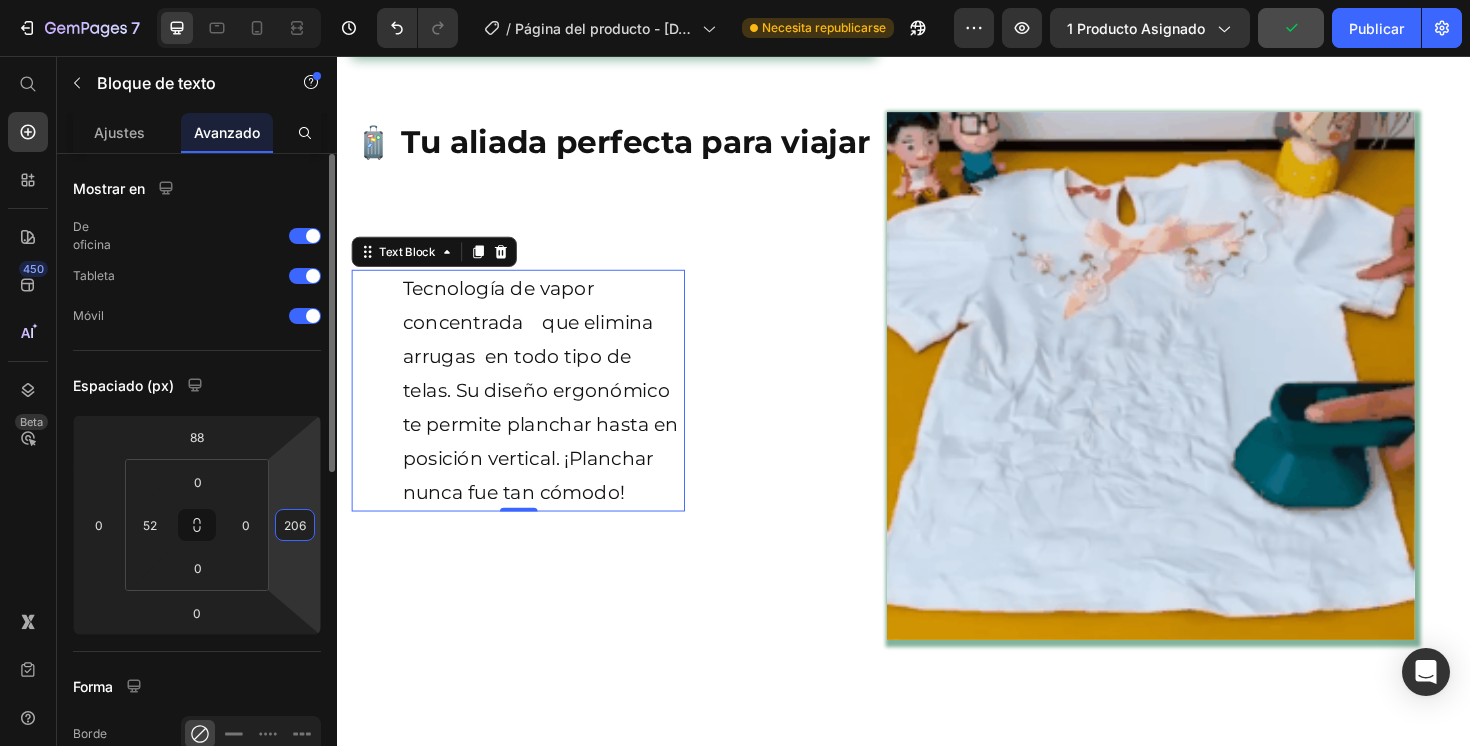 type on "208" 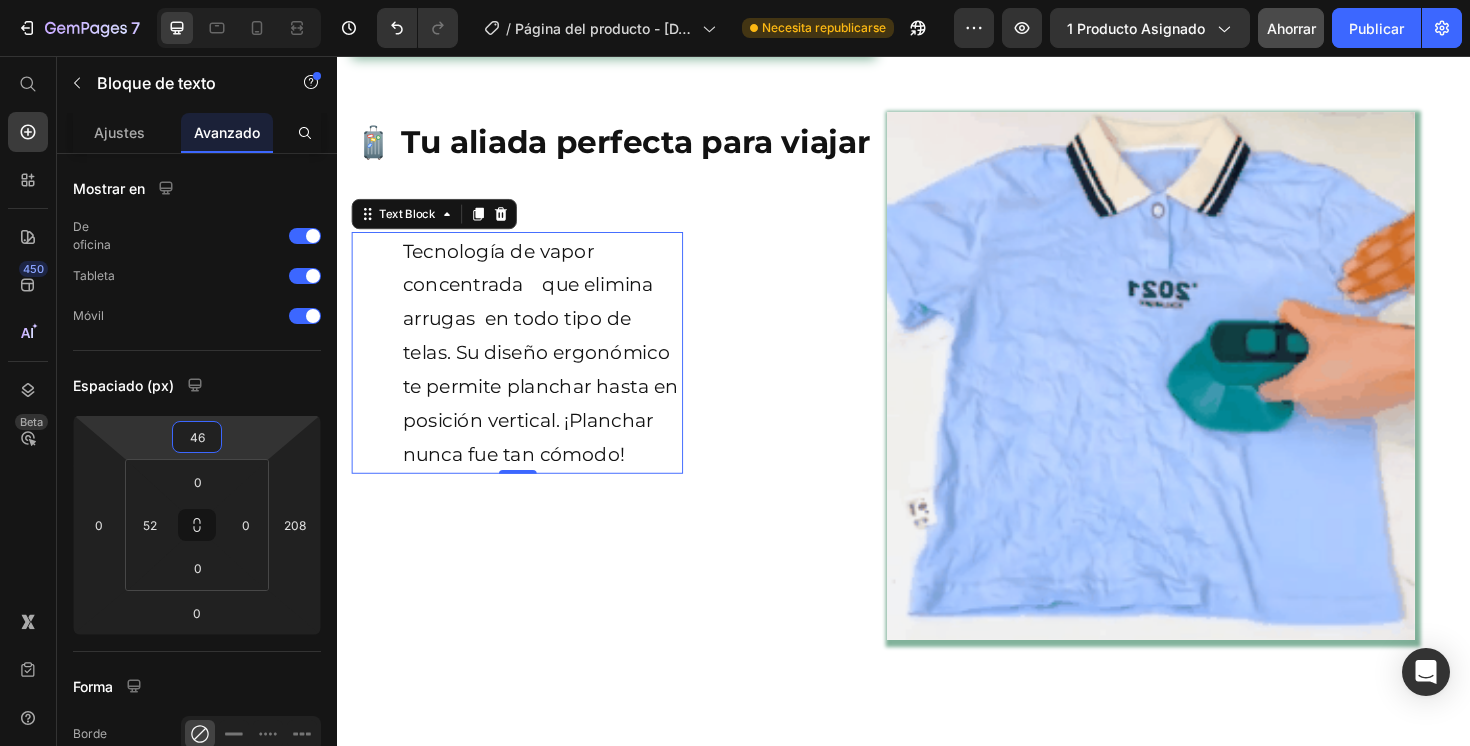type on "44" 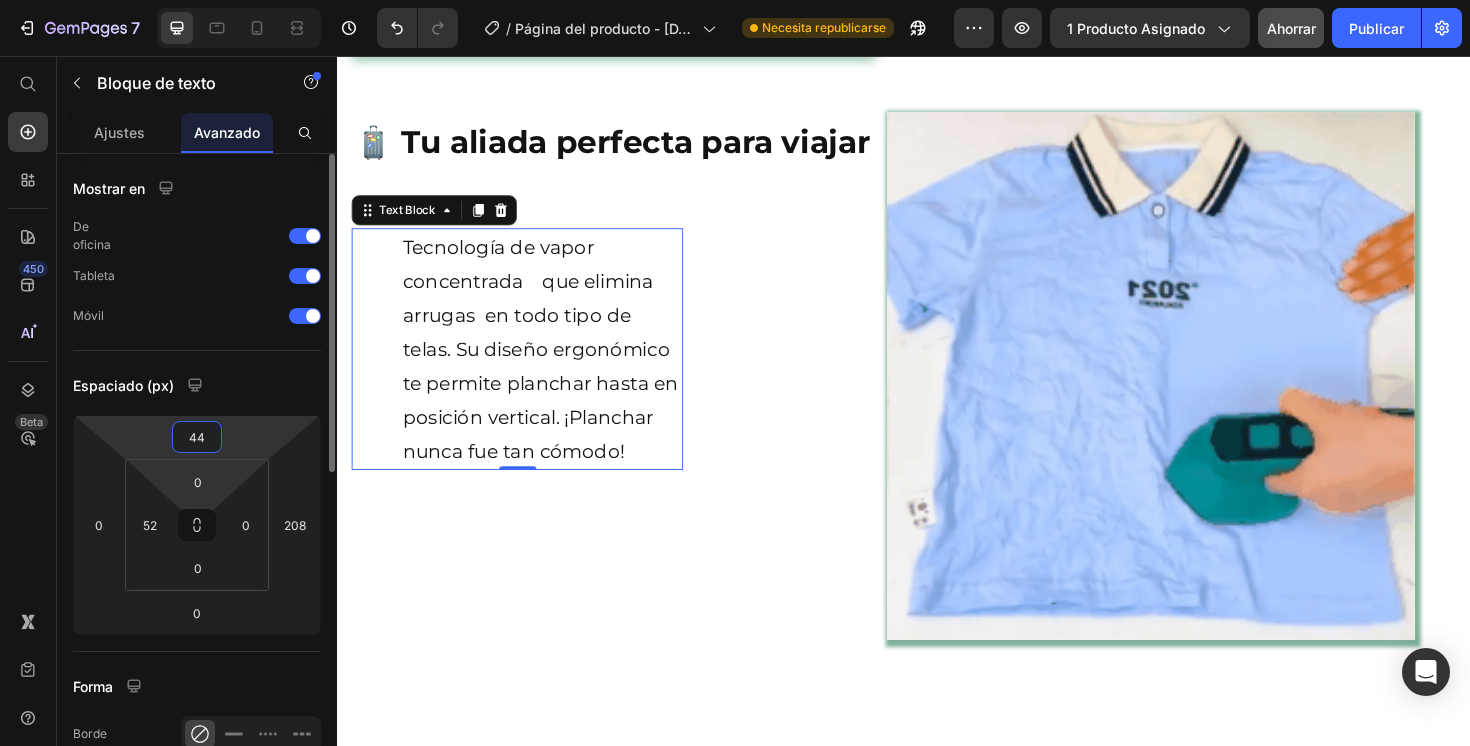 drag, startPoint x: 233, startPoint y: 444, endPoint x: 235, endPoint y: 465, distance: 21.095022 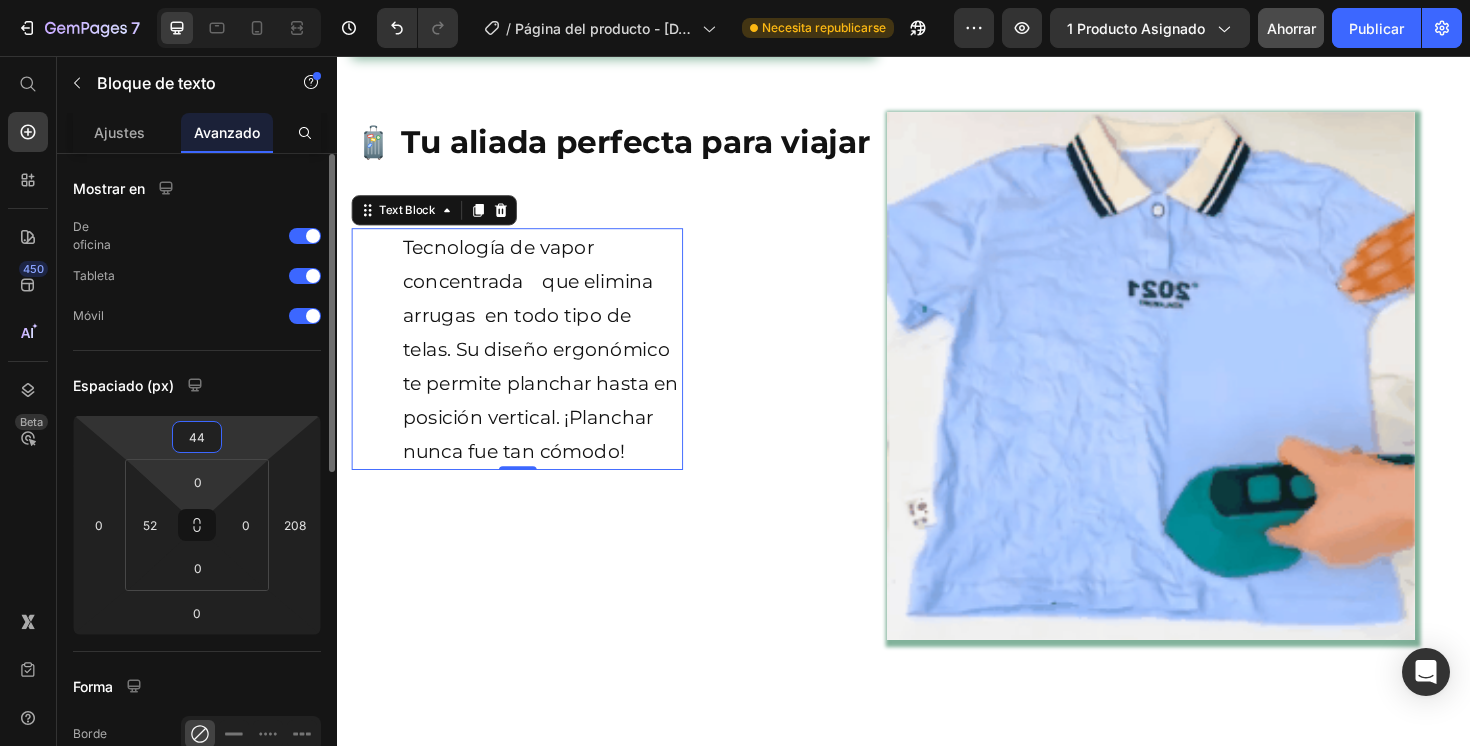 click on "7 / Página del producto - [DATE] 15:11:53 Necesita republicarse Avance 1 producto asignado Ahorrar Publicar 450 Beta Empezar con Secciones Elementos Hero Section Product Detail Brands Trusted Badges Guarantee Product Breakdown How to use Testimonials Compare Bundle FAQs Social Proof Brand Story Product List Collection Blog List Contact Sticky Add to Cart Custom Footer Explorar la biblioteca 450 Disposición
[GEOGRAPHIC_DATA]
[GEOGRAPHIC_DATA]
[GEOGRAPHIC_DATA]
Fila Texto
Título
Bloque de texto Botón
Botón
Botón
Pegajoso Volver arriba Medios de comunicación Video" at bounding box center [735, 0] 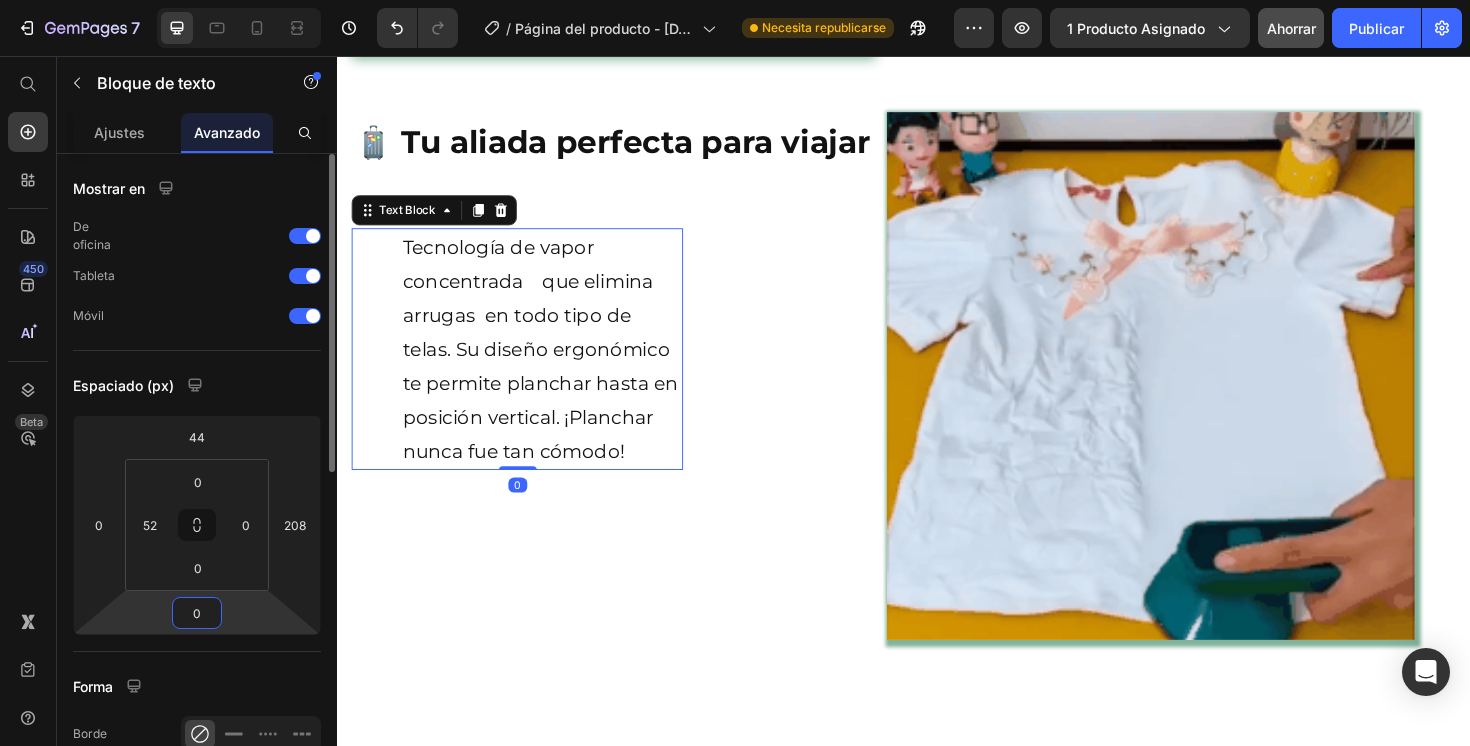 drag, startPoint x: 140, startPoint y: 617, endPoint x: 116, endPoint y: 601, distance: 28.84441 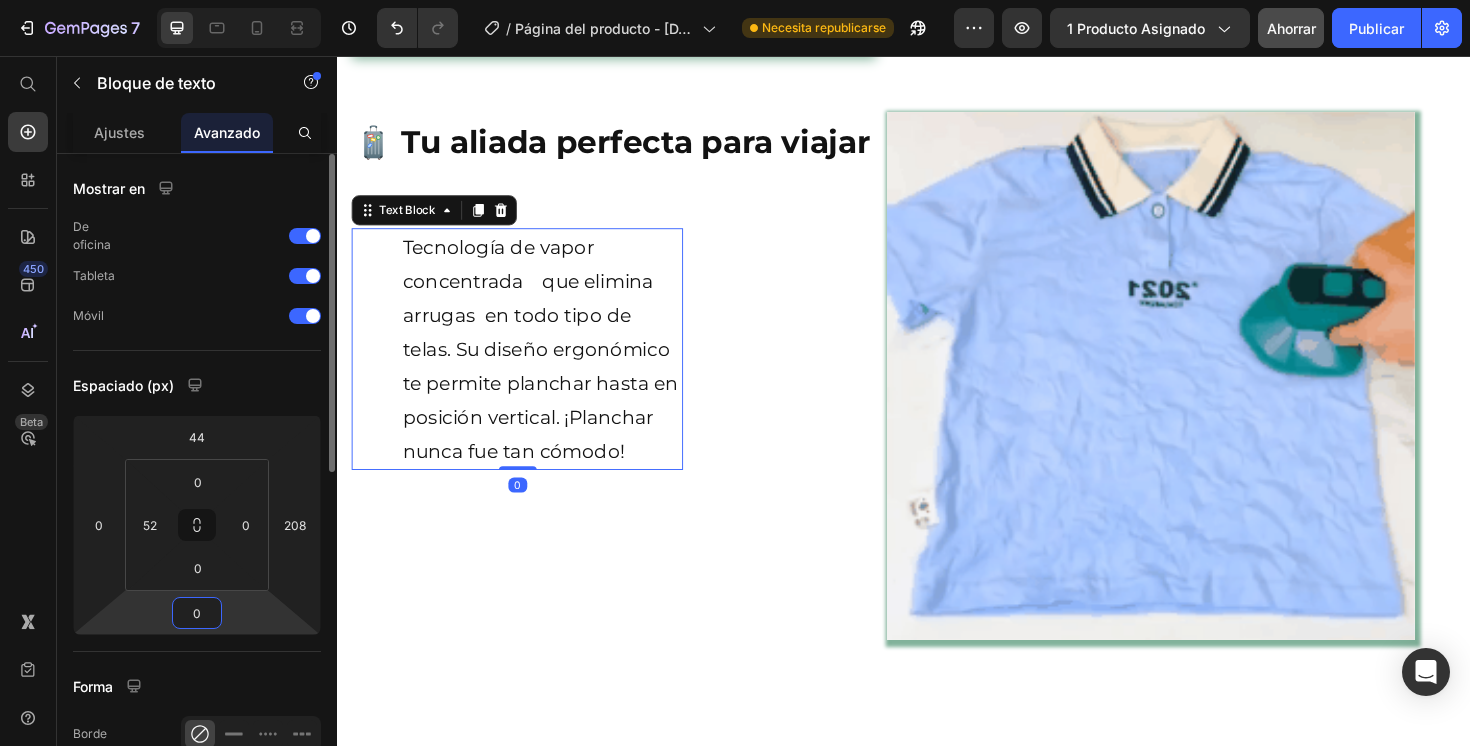 click on "7 / Página del producto - [DATE] 15:11:53 Necesita republicarse Avance 1 producto asignado Ahorrar Publicar 450 Beta Empezar con Secciones Elementos Hero Section Product Detail Brands Trusted Badges Guarantee Product Breakdown How to use Testimonials Compare Bundle FAQs Social Proof Brand Story Product List Collection Blog List Contact Sticky Add to Cart Custom Footer Explorar la biblioteca 450 Disposición
[GEOGRAPHIC_DATA]
[GEOGRAPHIC_DATA]
[GEOGRAPHIC_DATA]
Fila Texto
Título
Bloque de texto Botón
Botón
Botón
Pegajoso Volver arriba Medios de comunicación Video" at bounding box center [735, 0] 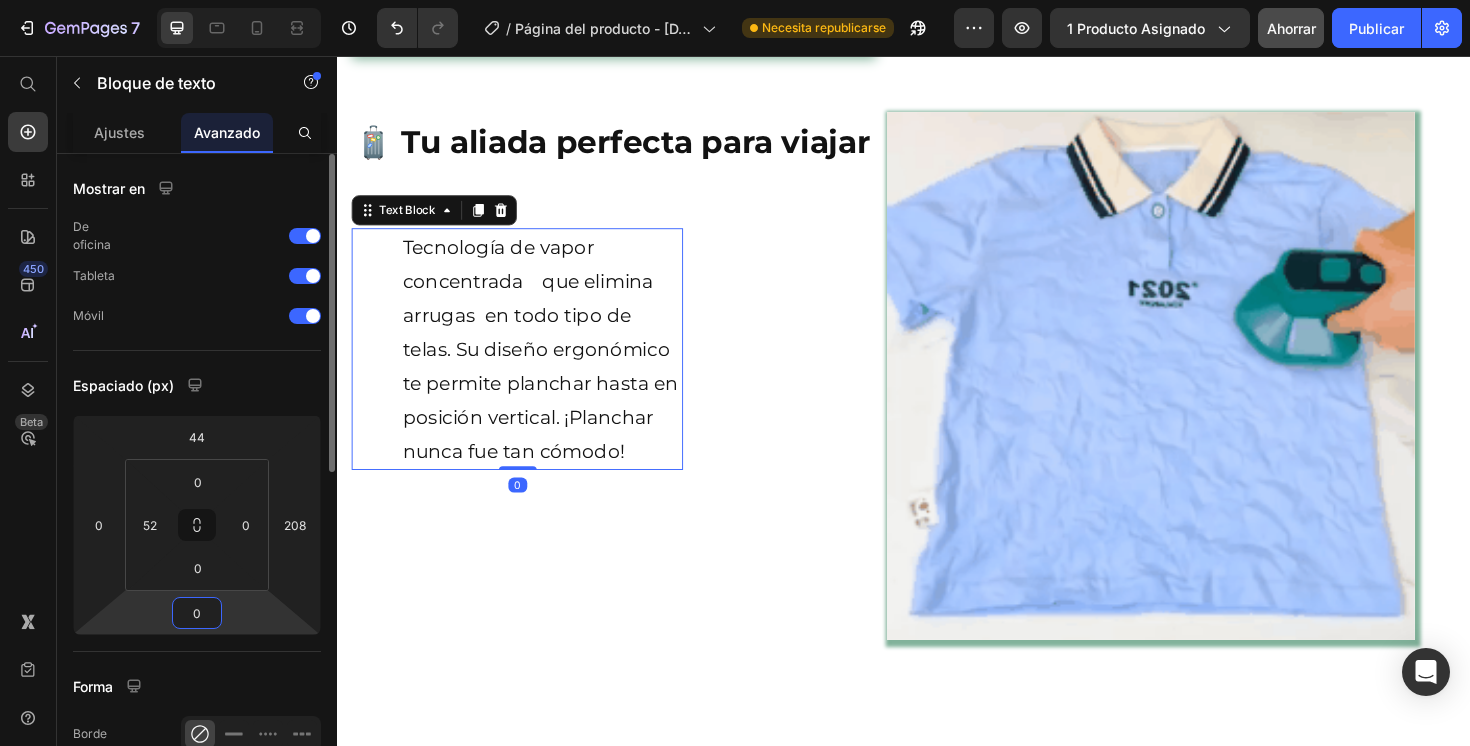 type on "2" 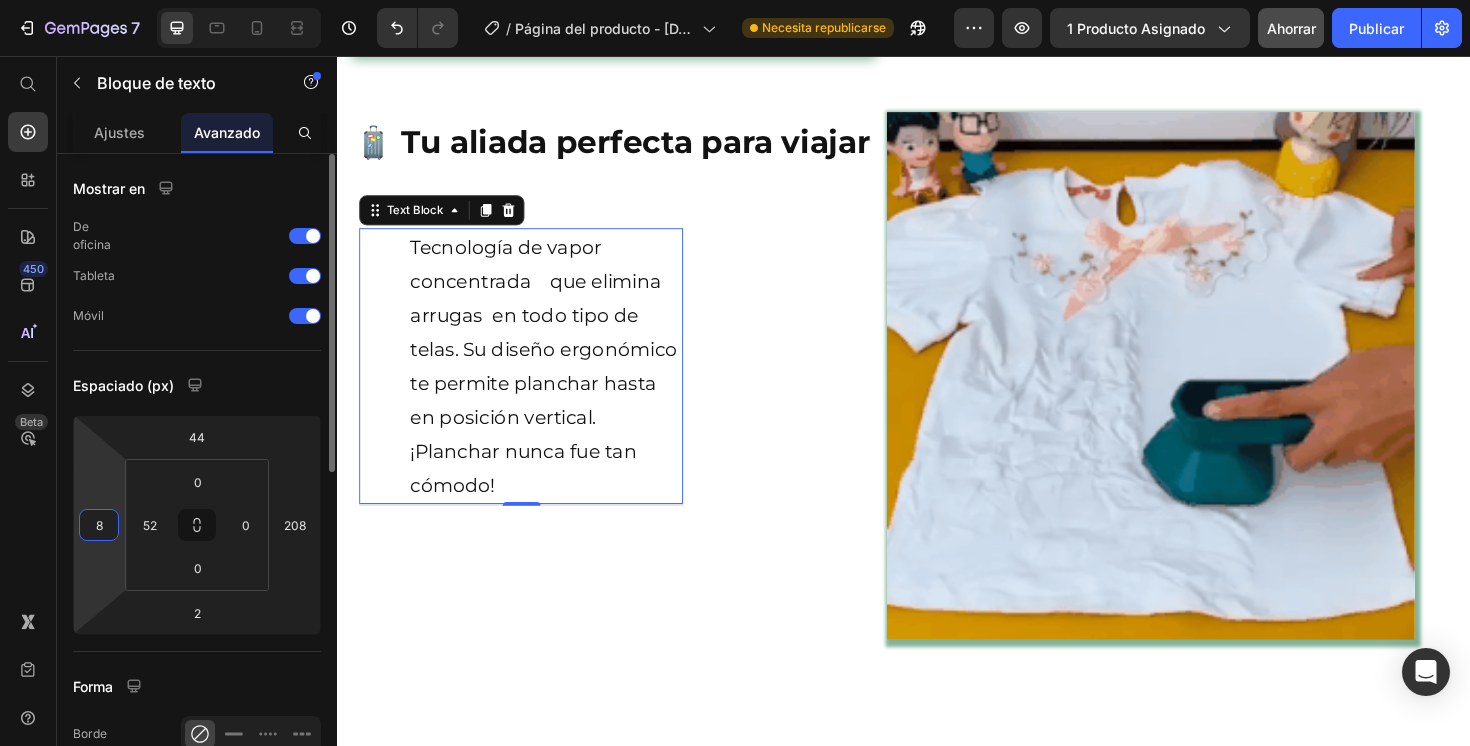 click on "7 / Página del producto - [DATE] 15:11:53 Necesita republicarse Avance 1 producto asignado Ahorrar Publicar 450 Beta Empezar con Secciones Elementos Hero Section Product Detail Brands Trusted Badges Guarantee Product Breakdown How to use Testimonials Compare Bundle FAQs Social Proof Brand Story Product List Collection Blog List Contact Sticky Add to Cart Custom Footer Explorar la biblioteca 450 Disposición
[GEOGRAPHIC_DATA]
[GEOGRAPHIC_DATA]
[GEOGRAPHIC_DATA]
Fila Texto
Título
Bloque de texto Botón
Botón
Botón
Pegajoso Volver arriba Medios de comunicación Video" at bounding box center [735, 0] 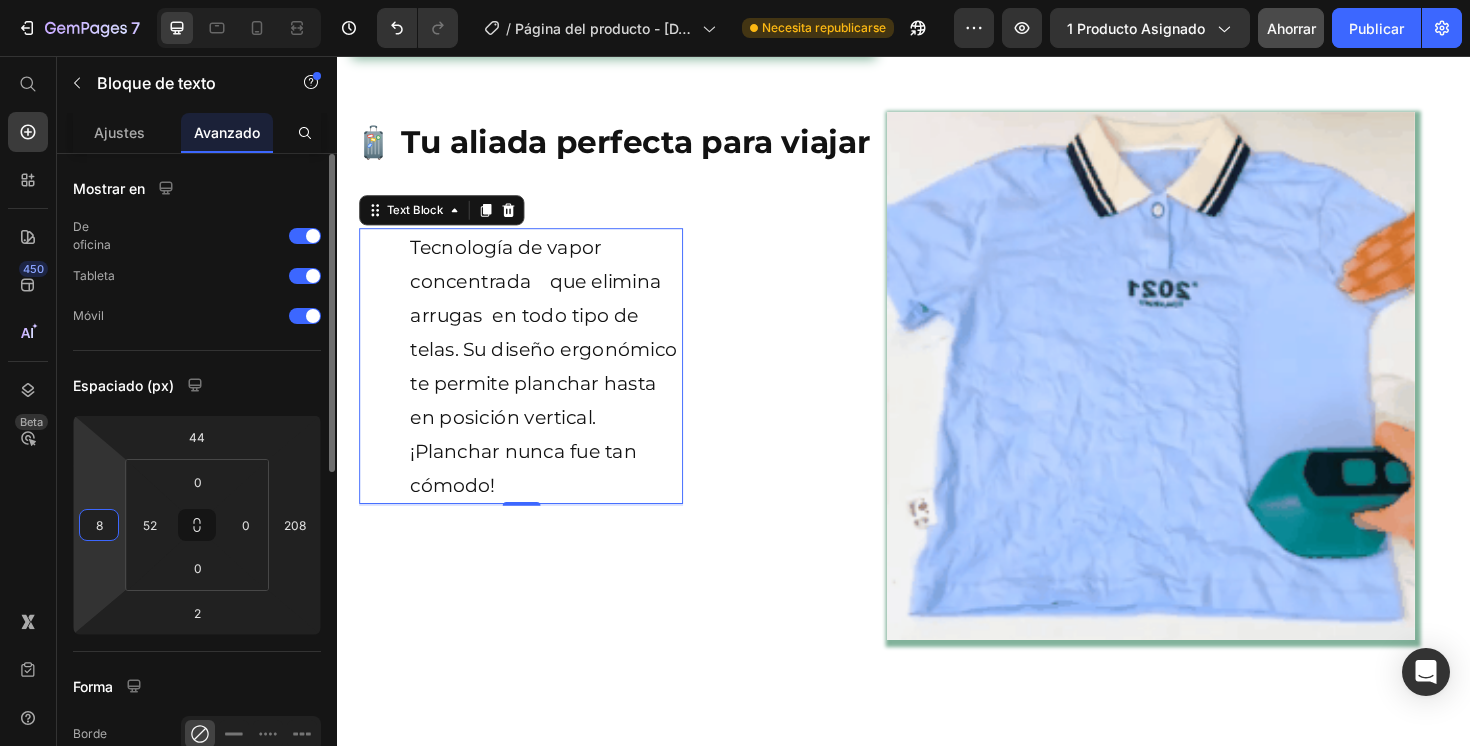 type on "10" 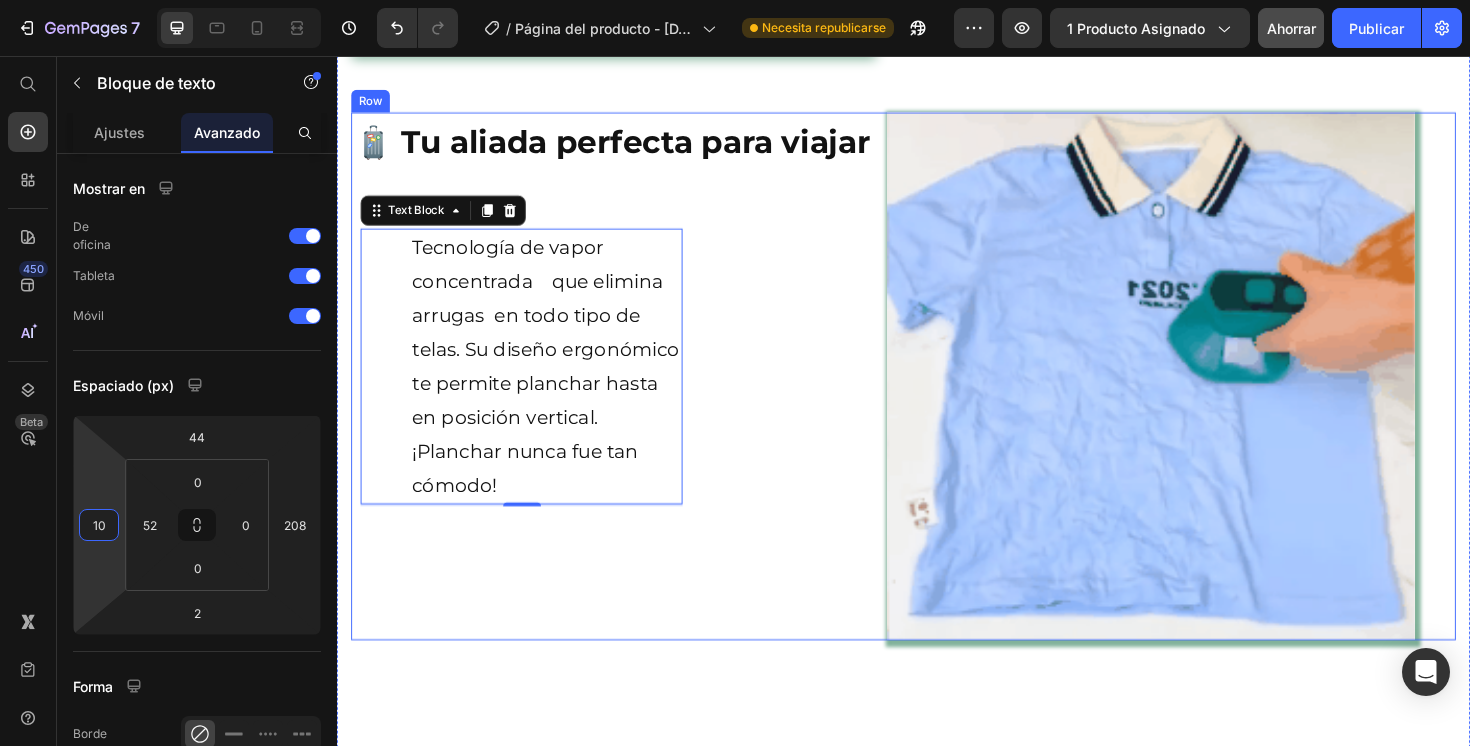 click on "🧳 Tu aliada perfecta para viajar Text Block Tecnología de vapor concentrada    que elimina arrugas  en todo tipo de telas. Su diseño ergonómico te permite planchar hasta en posición vertical. ¡Planchar nunca fue tan cómodo! Text Block   2" at bounding box center (631, 394) 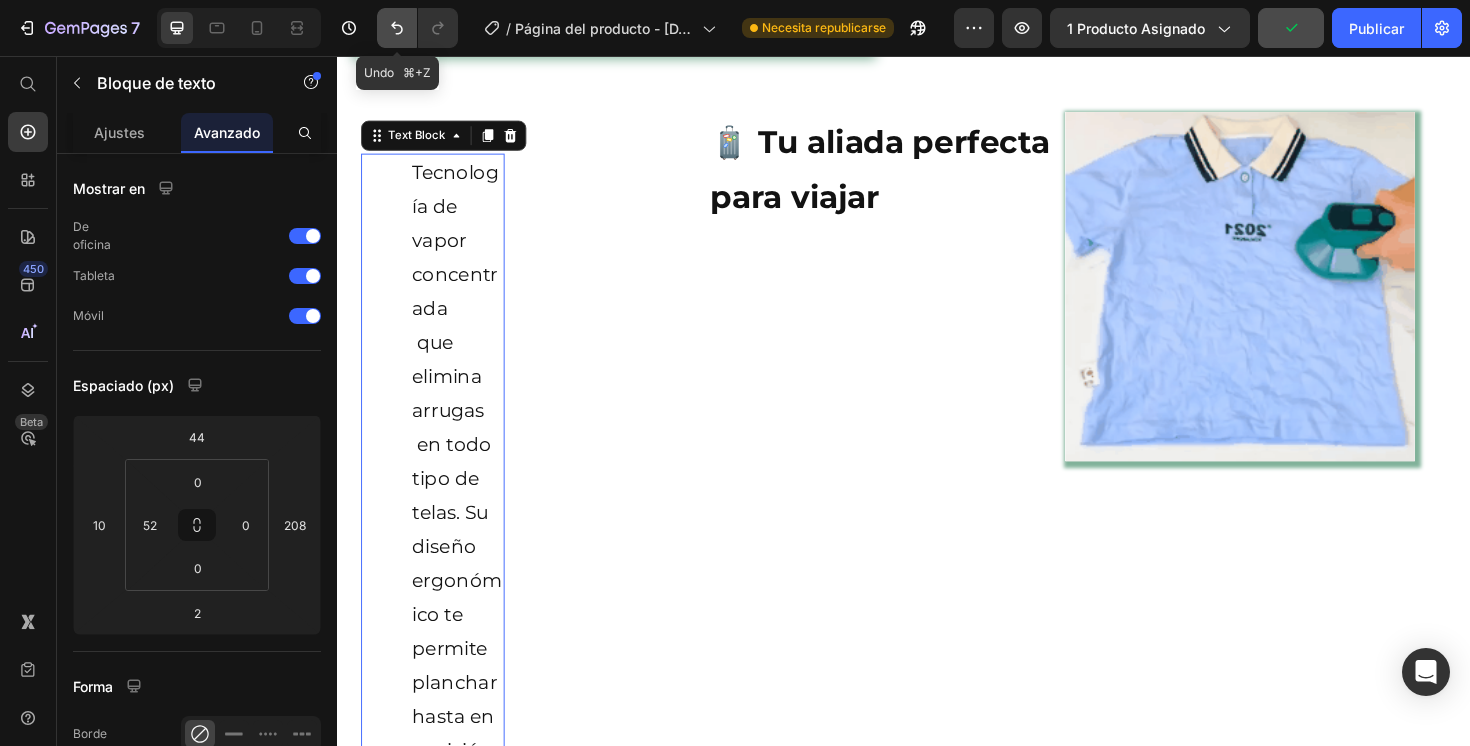 click 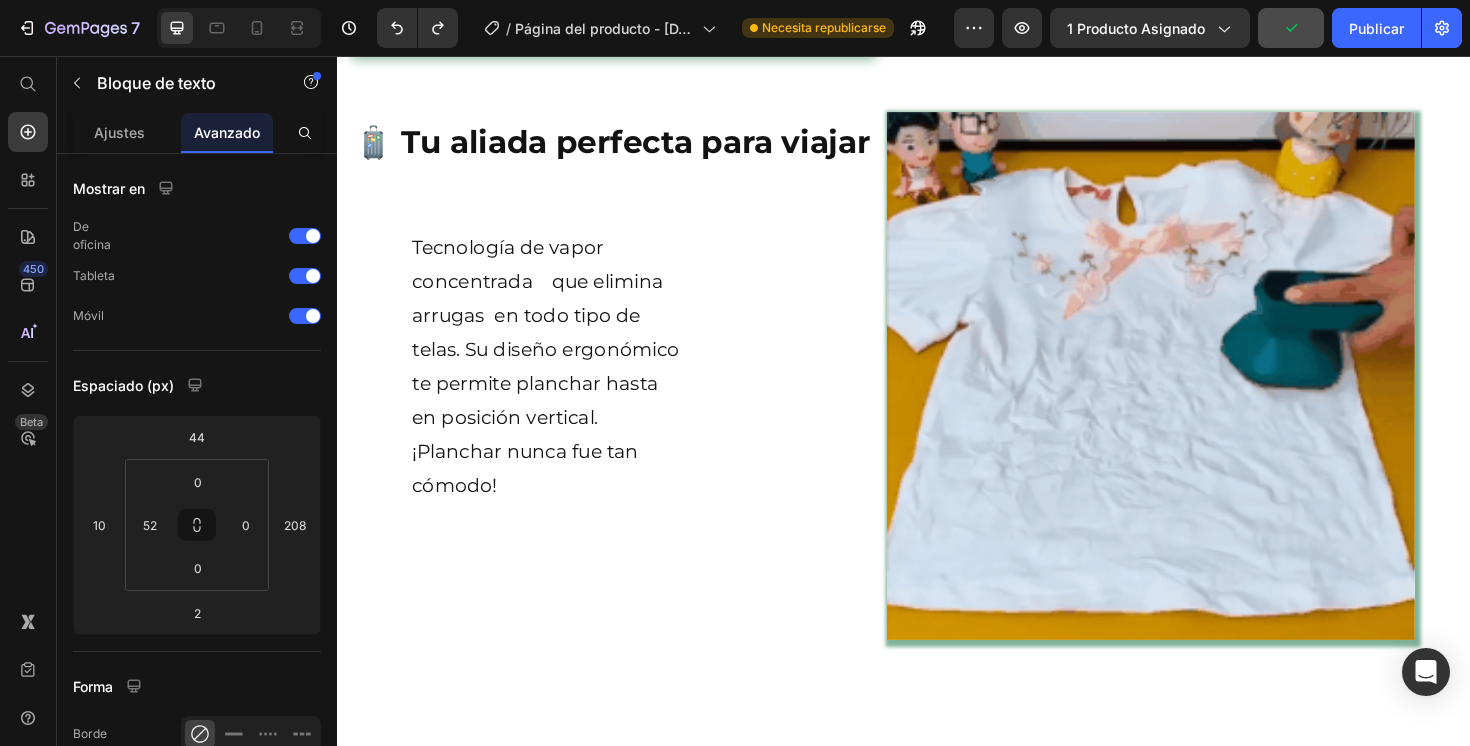 click on "Tecnología de vapor concentrada    que elimina arrugas  en todo tipo de telas. Su diseño ergonómico te permite planchar hasta en posición vertical. ¡Planchar nunca fue tan cómodo!" at bounding box center [558, 384] 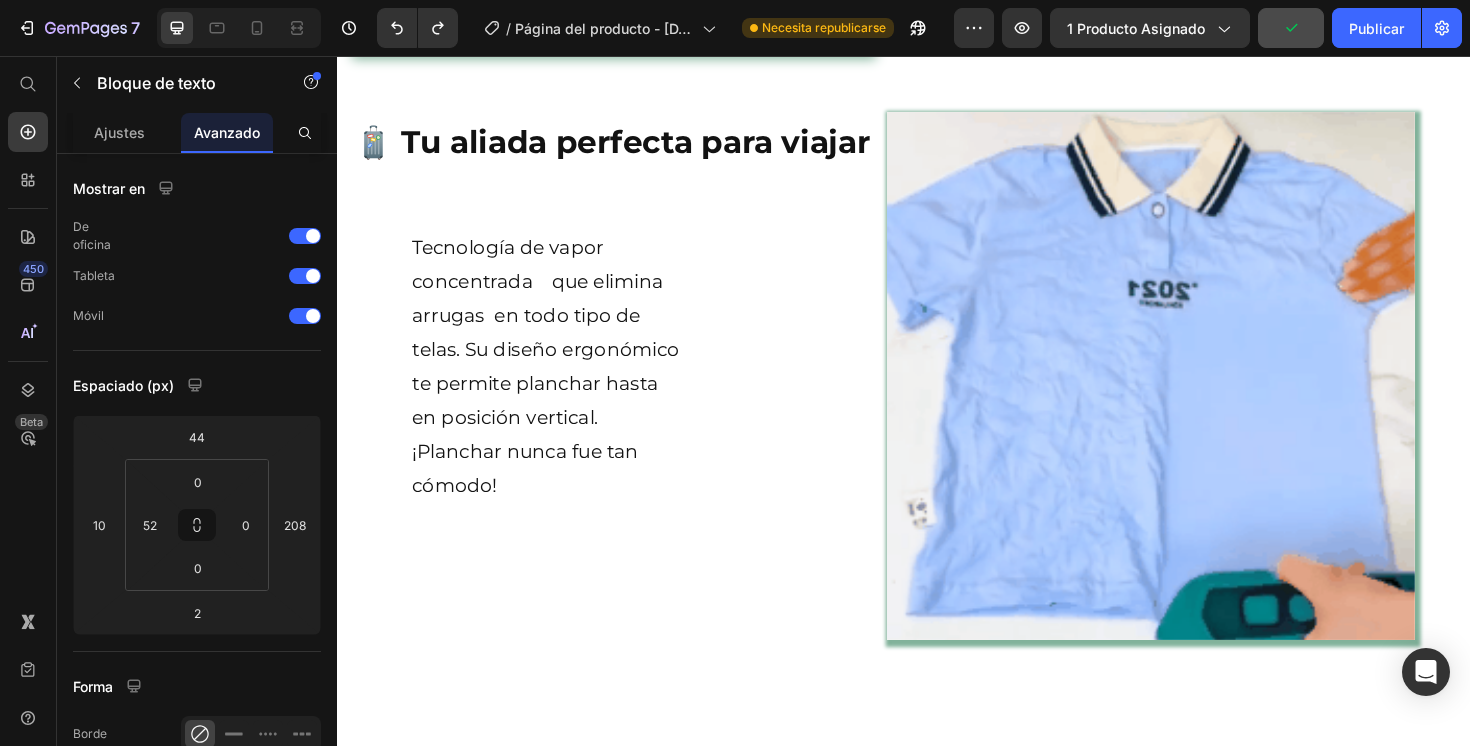 click on "Tecnología de vapor concentrada    que elimina arrugas  en todo tipo de telas. Su diseño ergonómico te permite planchar hasta en posición vertical. ¡Planchar nunca fue tan cómodo!" at bounding box center [558, 384] 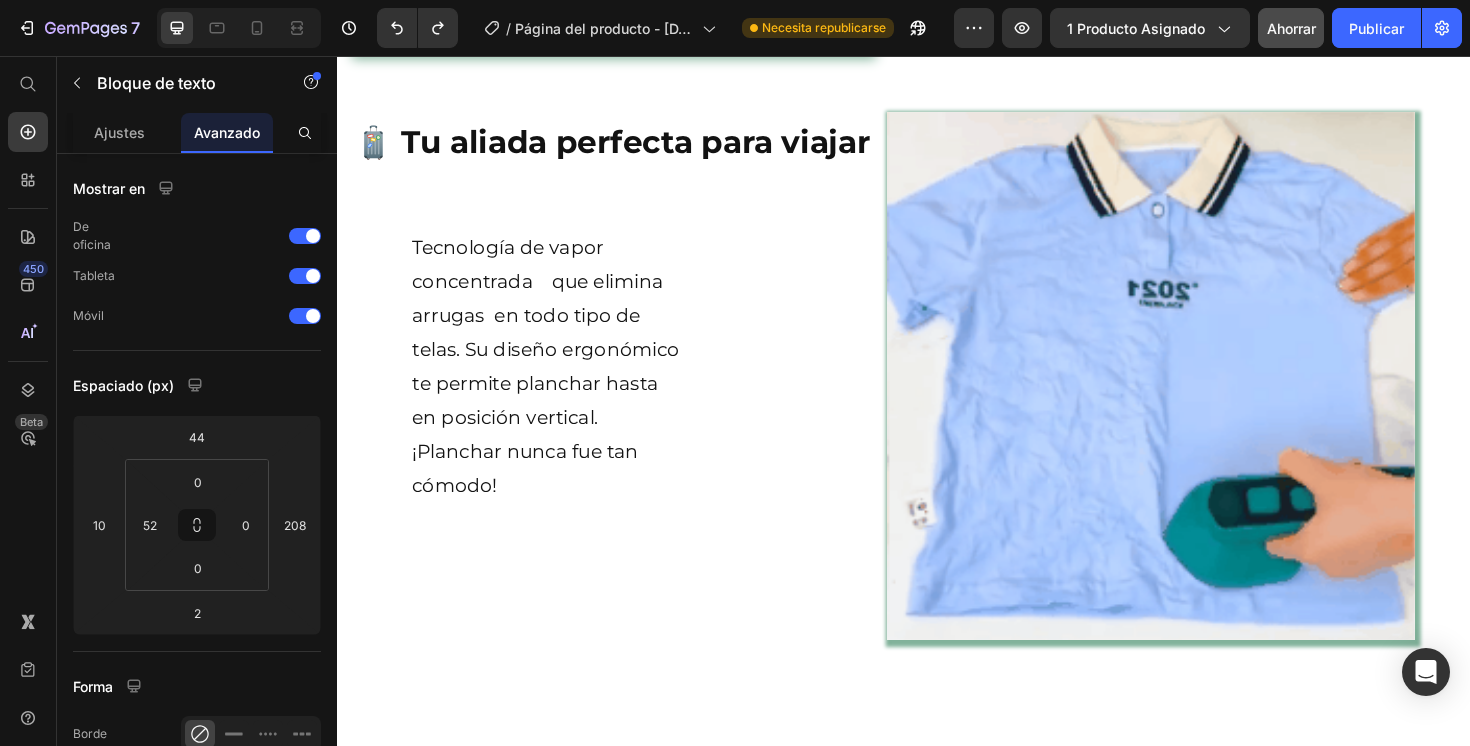 click on "Tecnología de vapor concentrada    que elimina arrugas  en todo tipo de telas. Su diseño ergonómico te permite planchar hasta en posición vertical. ¡Planchar nunca fue tan cómodo!" at bounding box center (558, 384) 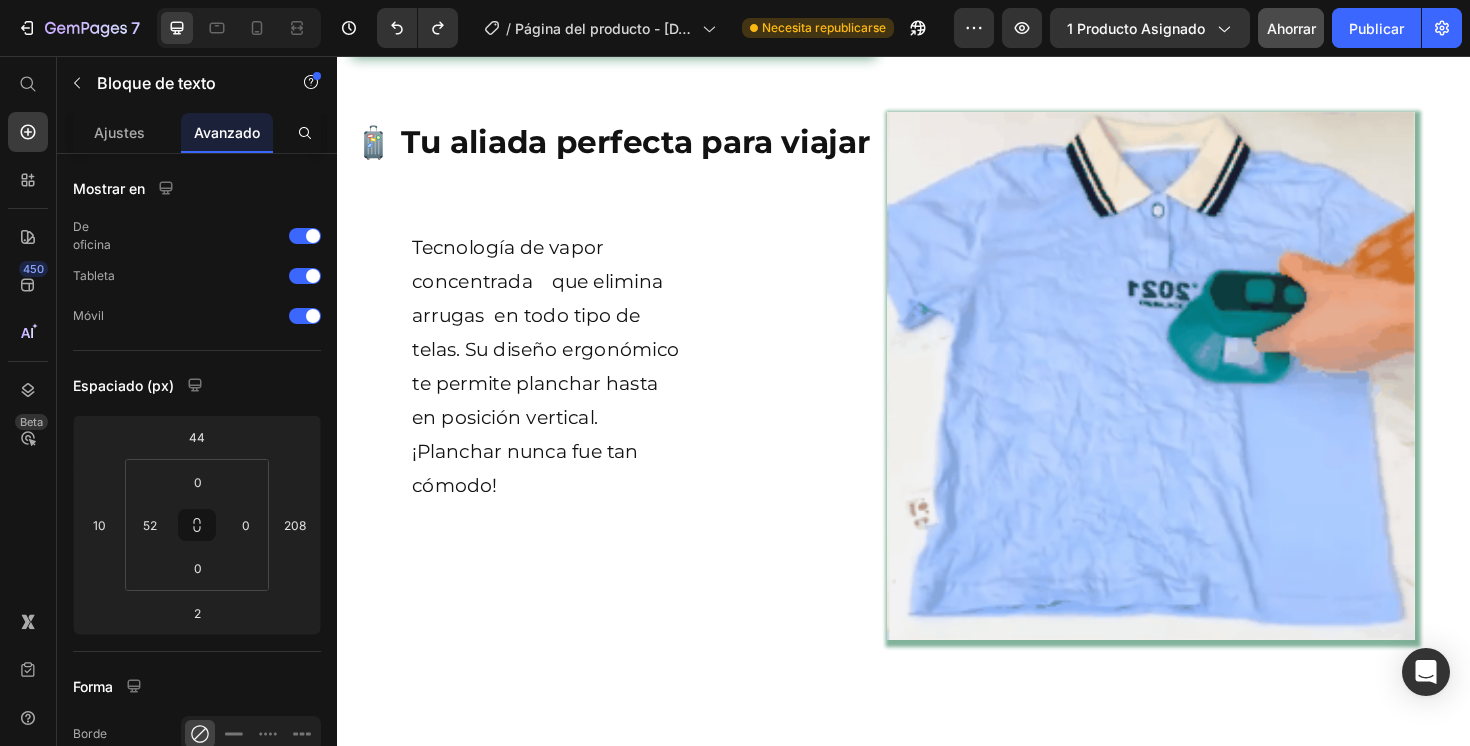 click on "Tecnología de vapor concentrada    que elimina arrugas  en todo tipo de telas. Su diseño ergonómico te permite planchar hasta en posición vertical. ¡Planchar nunca fue tan cómodo! Text Block" at bounding box center [532, 384] 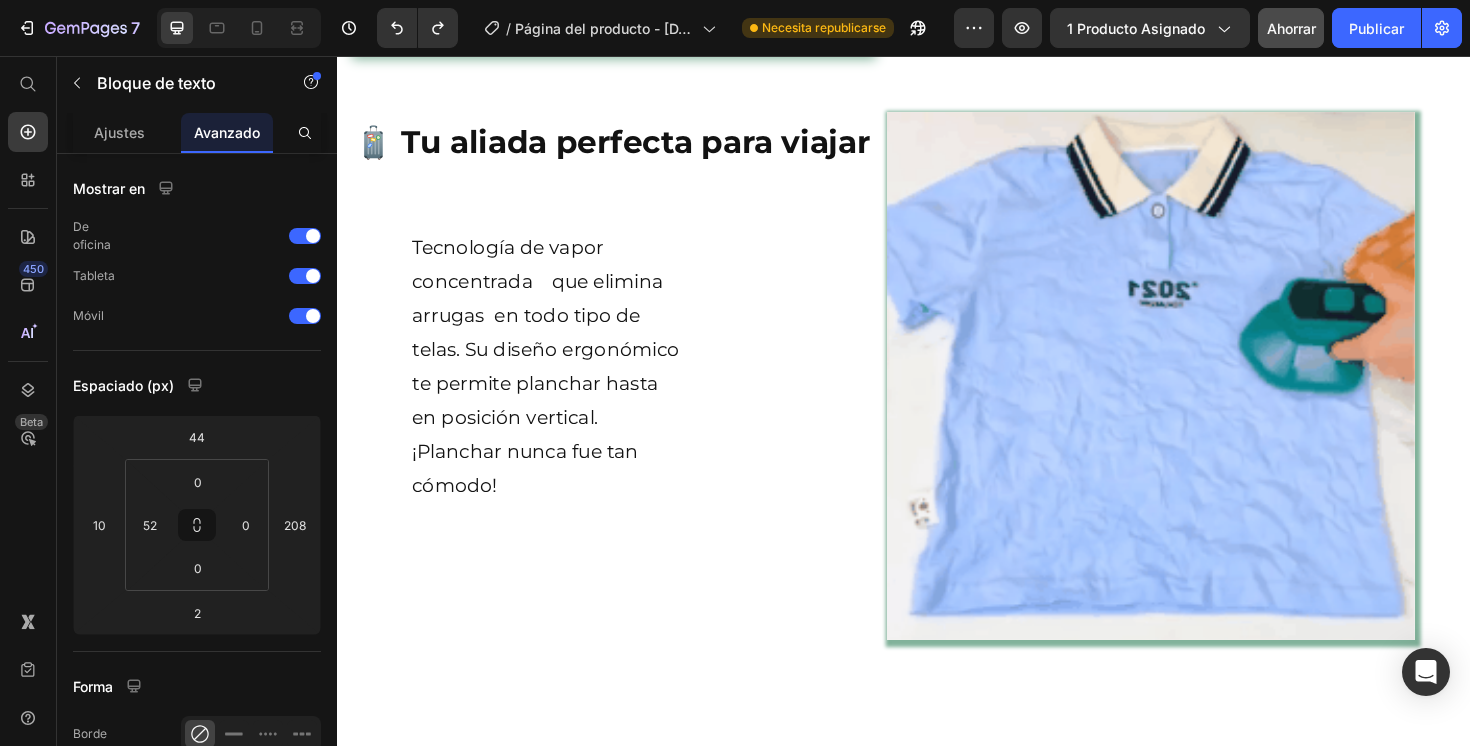 click on "Tecnología de vapor concentrada    que elimina arrugas  en todo tipo de telas. Su diseño ergonómico te permite planchar hasta en posición vertical. ¡Planchar nunca fue tan cómodo!" at bounding box center (558, 384) 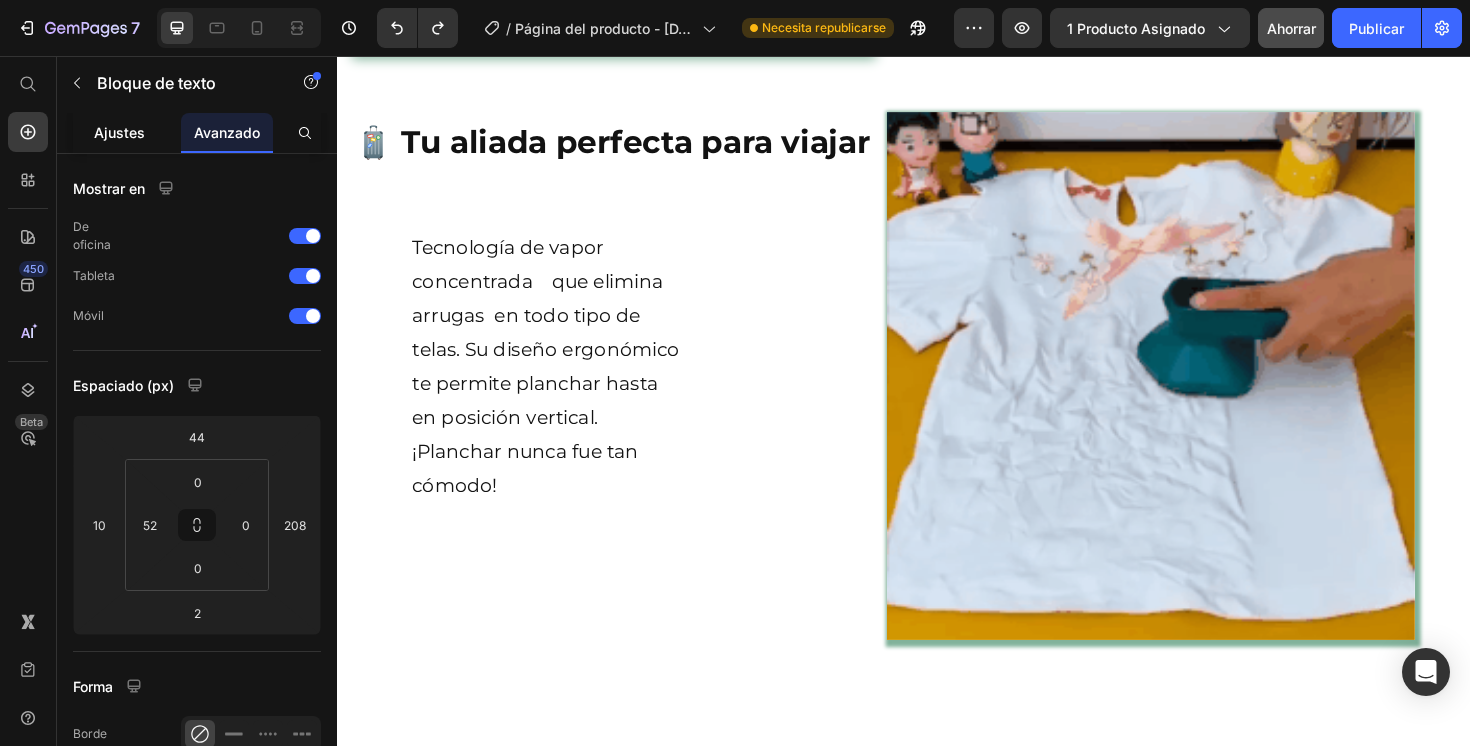 click on "Ajustes" at bounding box center [119, 132] 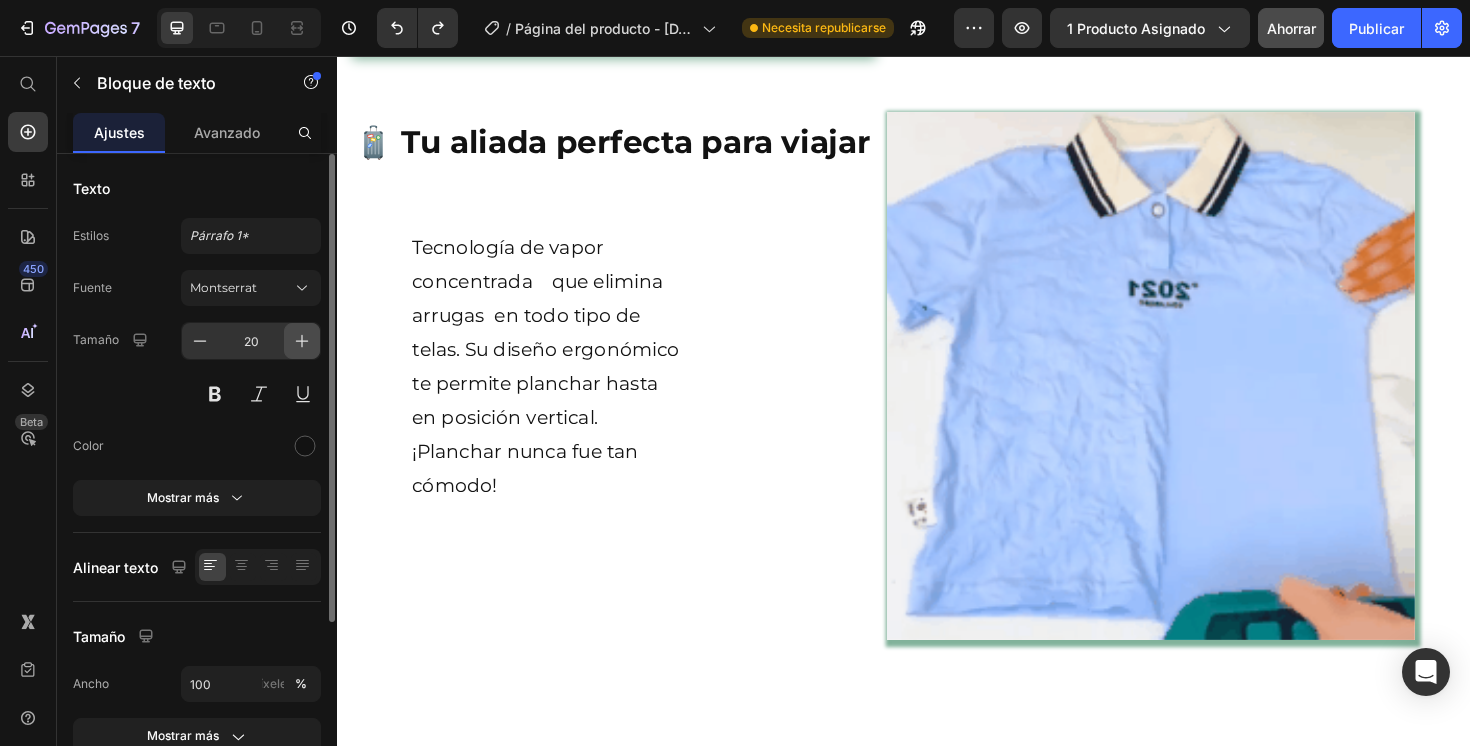 click 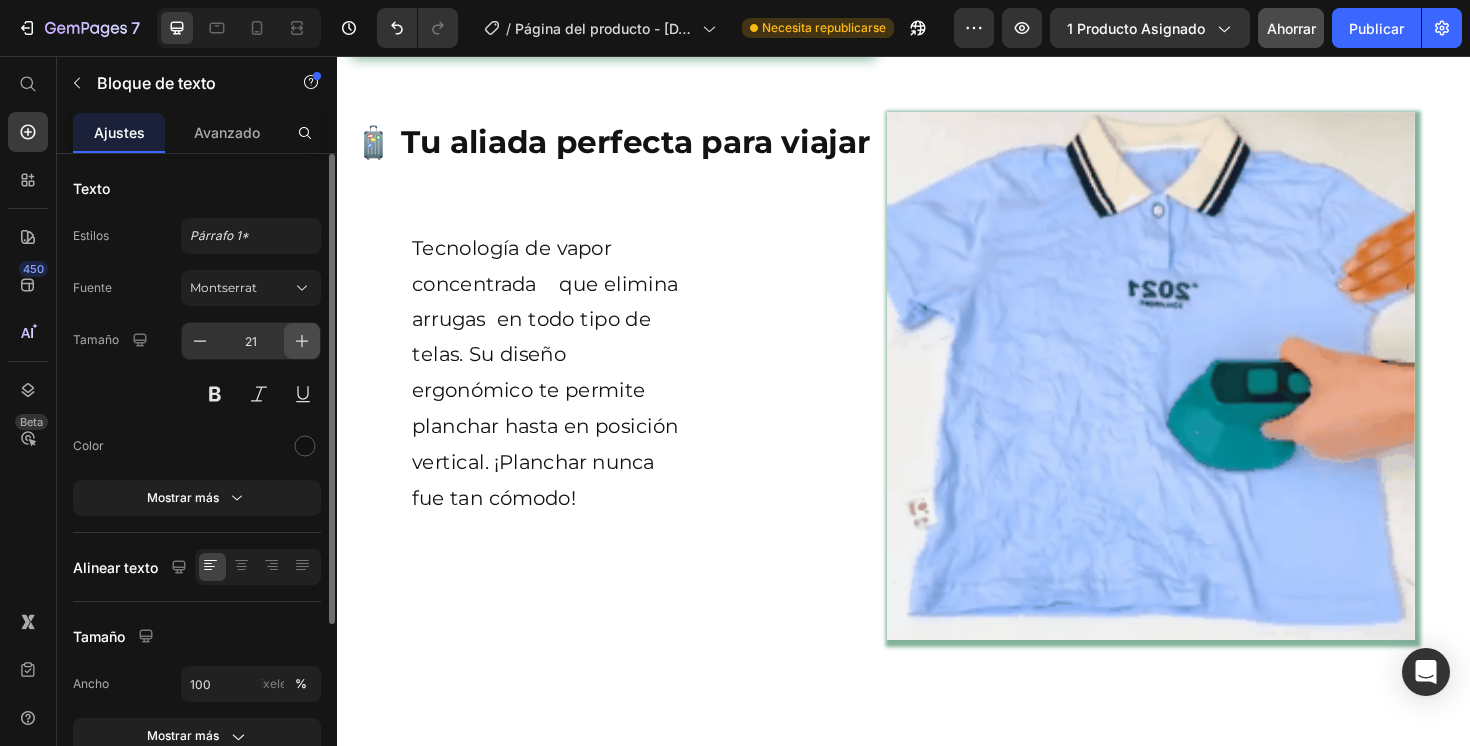 click 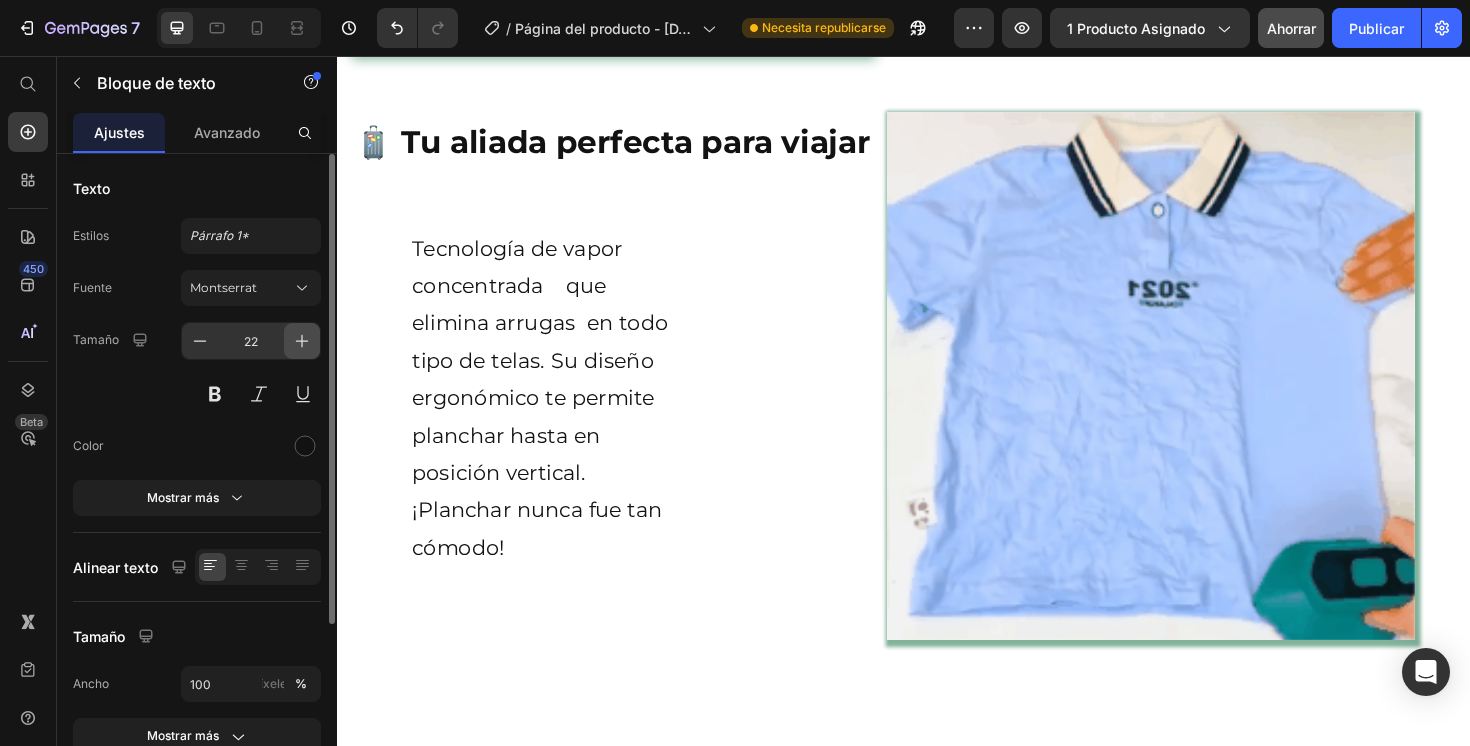 click 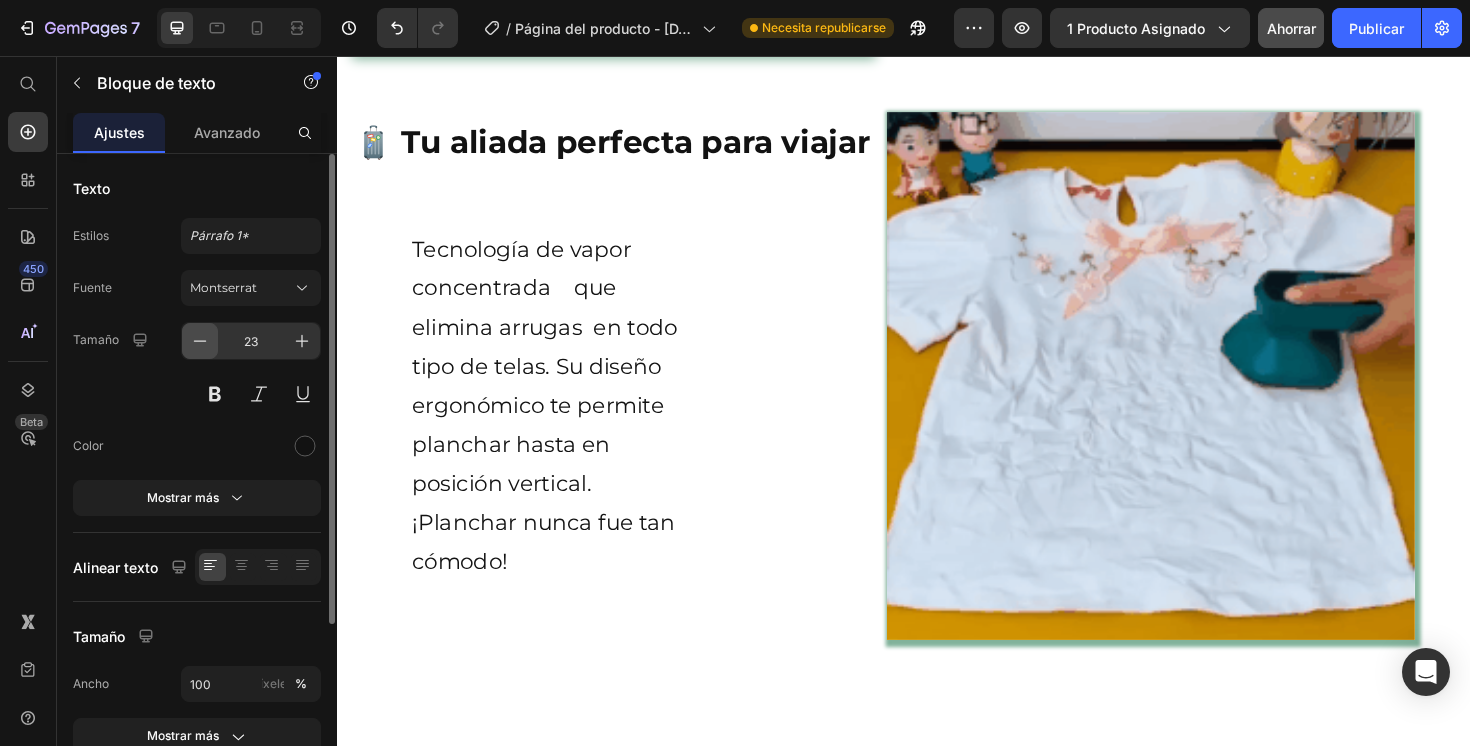 click 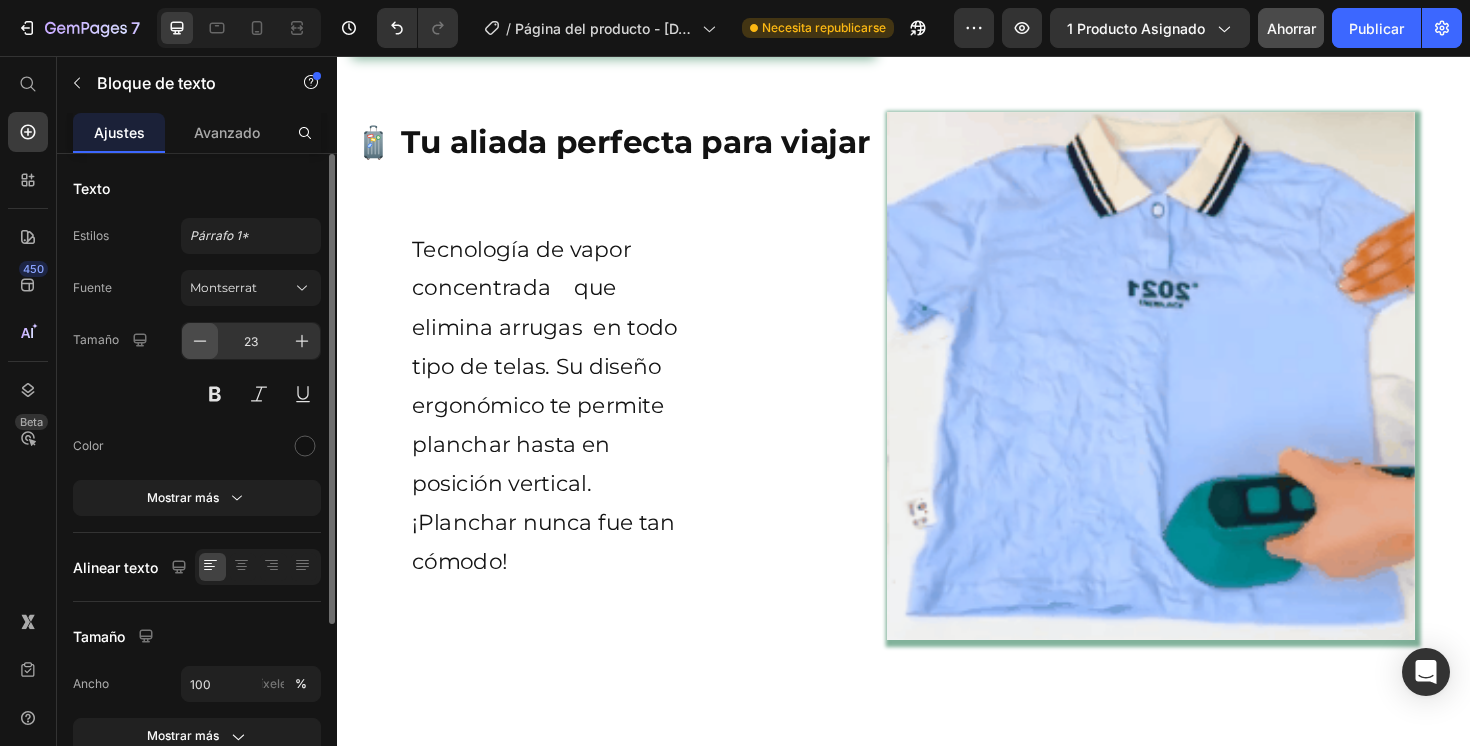 type on "22" 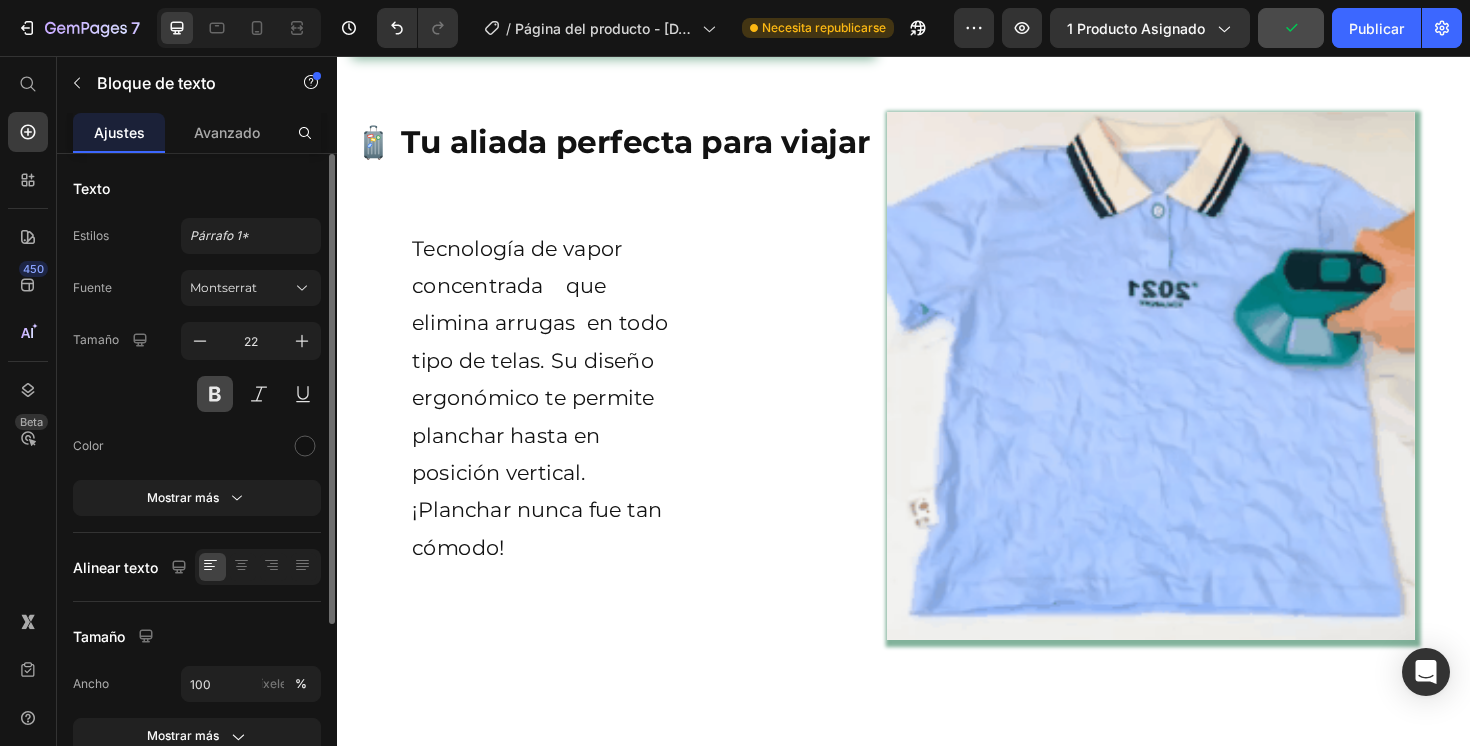 click at bounding box center [215, 394] 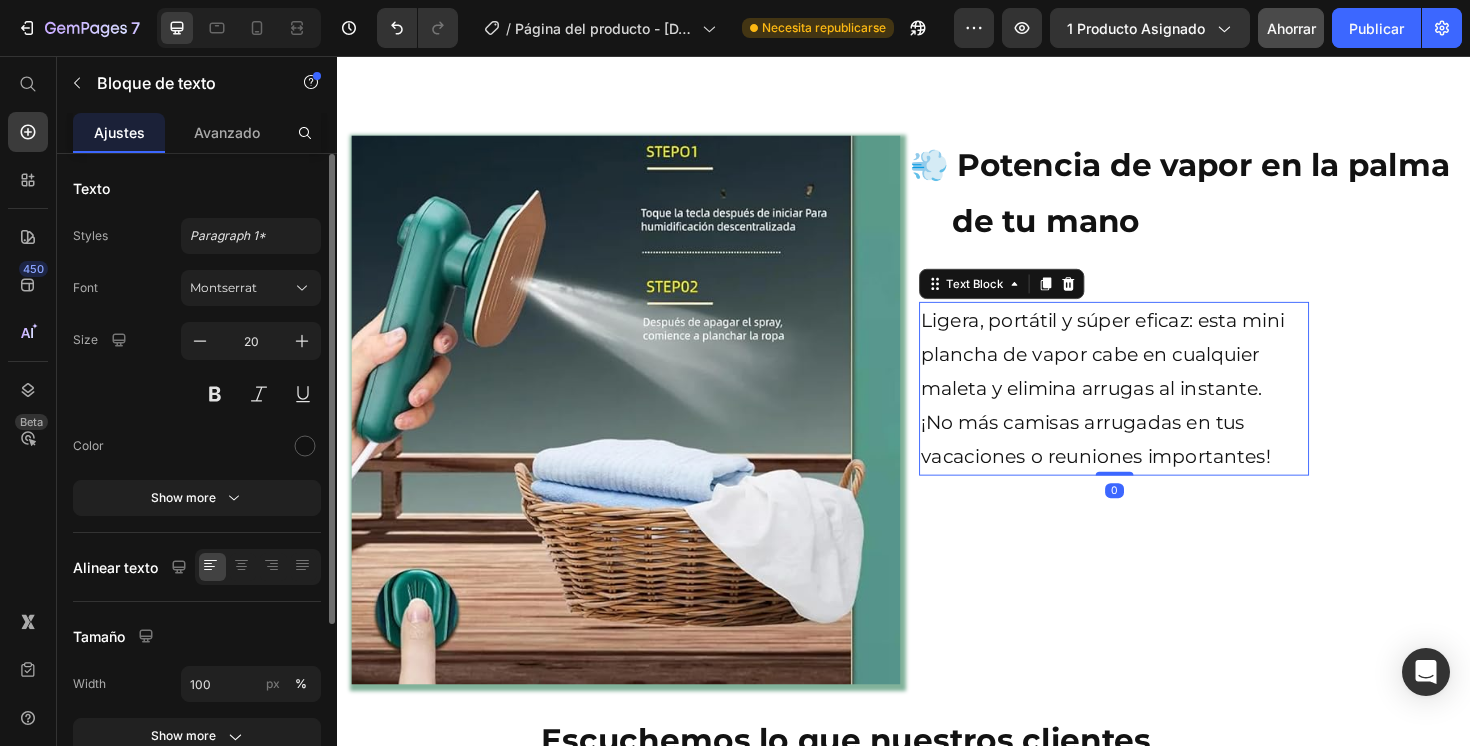 click on "Ligera, portátil y súper eficaz: esta mini plancha de vapor cabe en cualquier maleta y elimina arrugas al instante." at bounding box center (1159, 372) 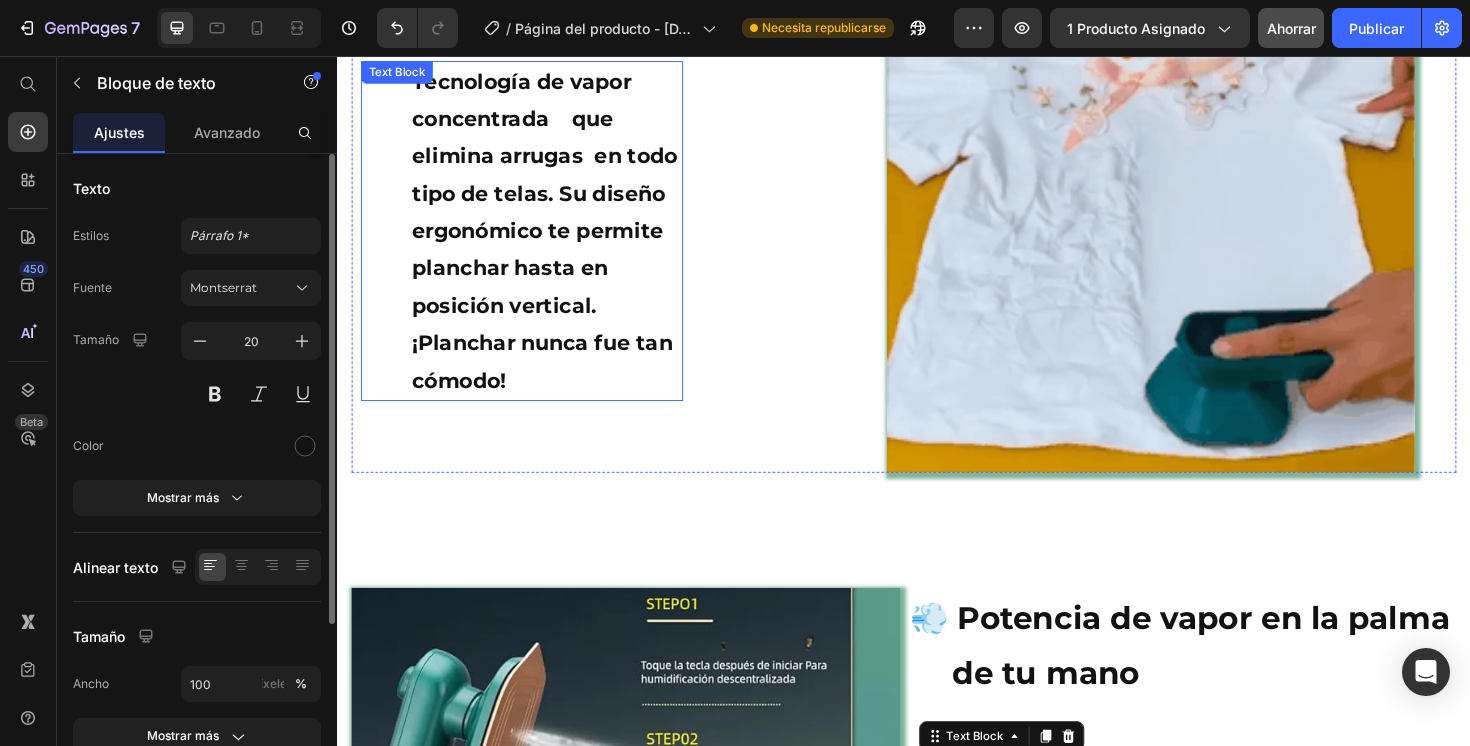 scroll, scrollTop: 1040, scrollLeft: 0, axis: vertical 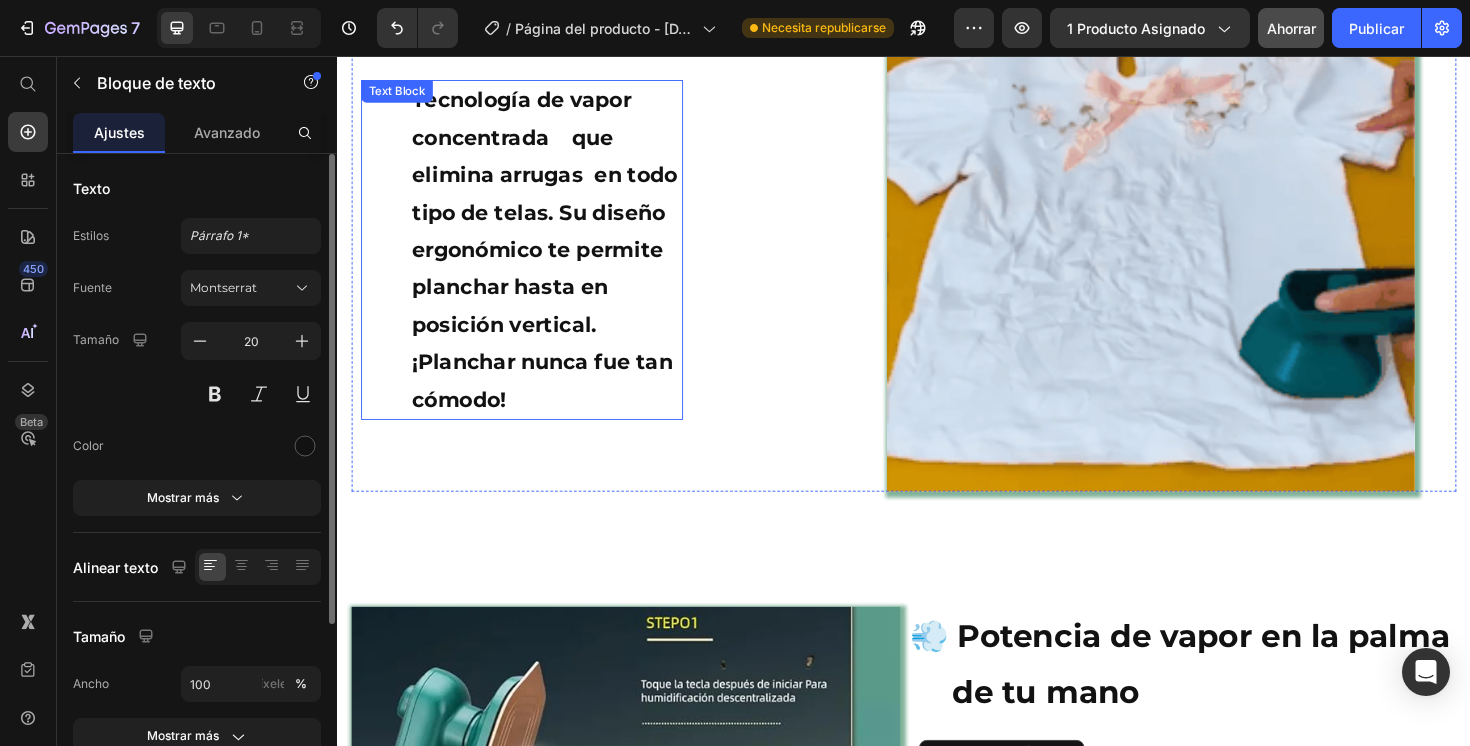 click on "Tecnología de vapor concentrada    que elimina arrugas  en todo tipo de telas. Su diseño ergonómico te permite planchar hasta en posición vertical. ¡Planchar nunca fue tan cómodo!" at bounding box center (558, 261) 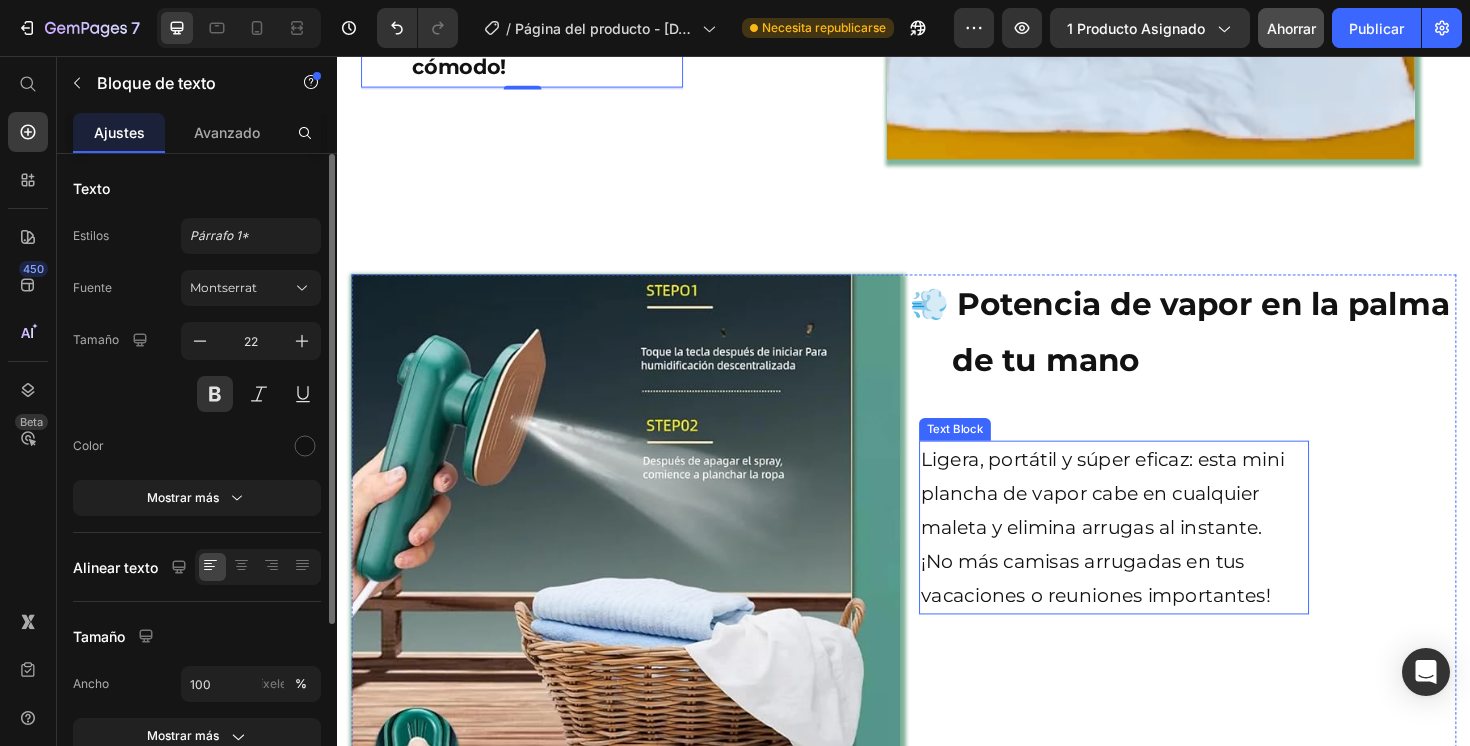scroll, scrollTop: 1425, scrollLeft: 0, axis: vertical 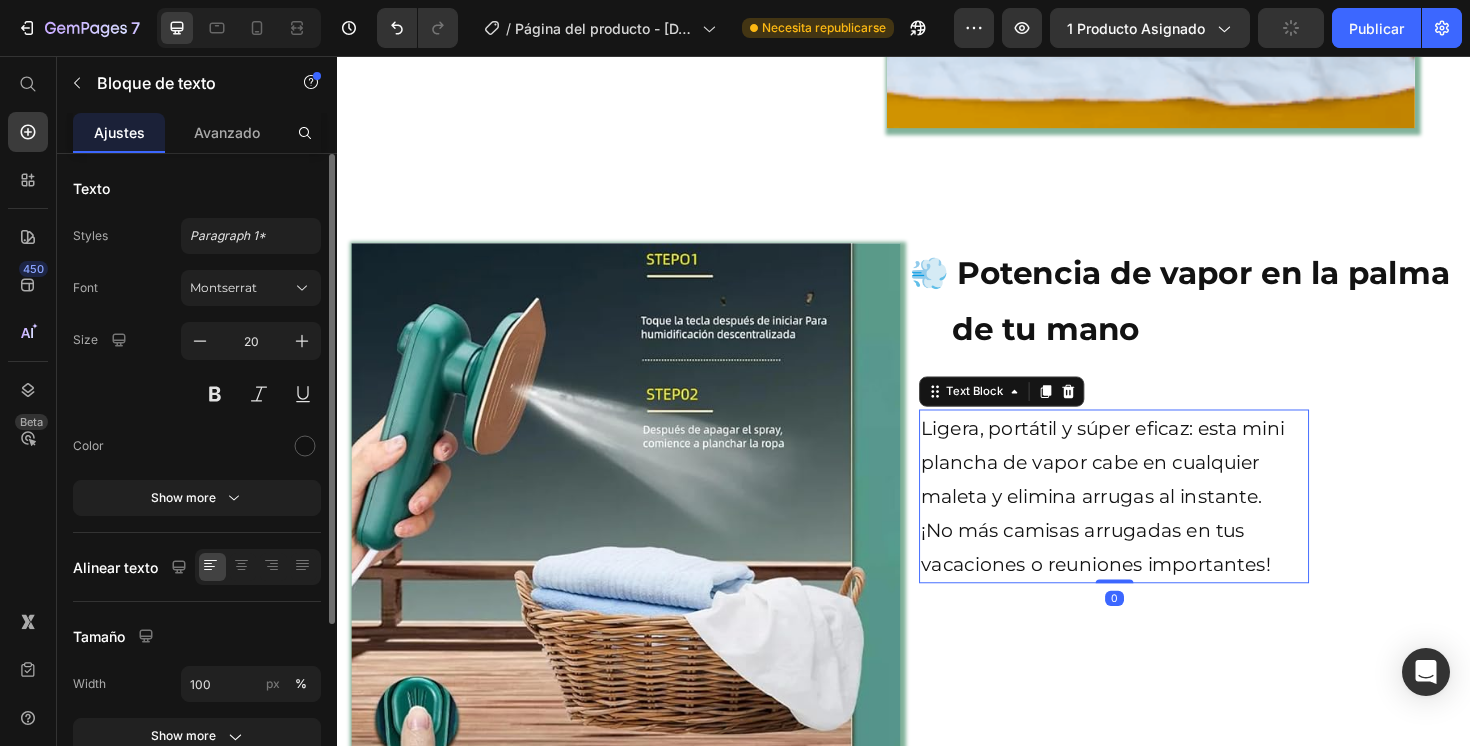 click on "¡No más camisas arrugadas en tus vacaciones o reuniones importantes!" at bounding box center (1159, 576) 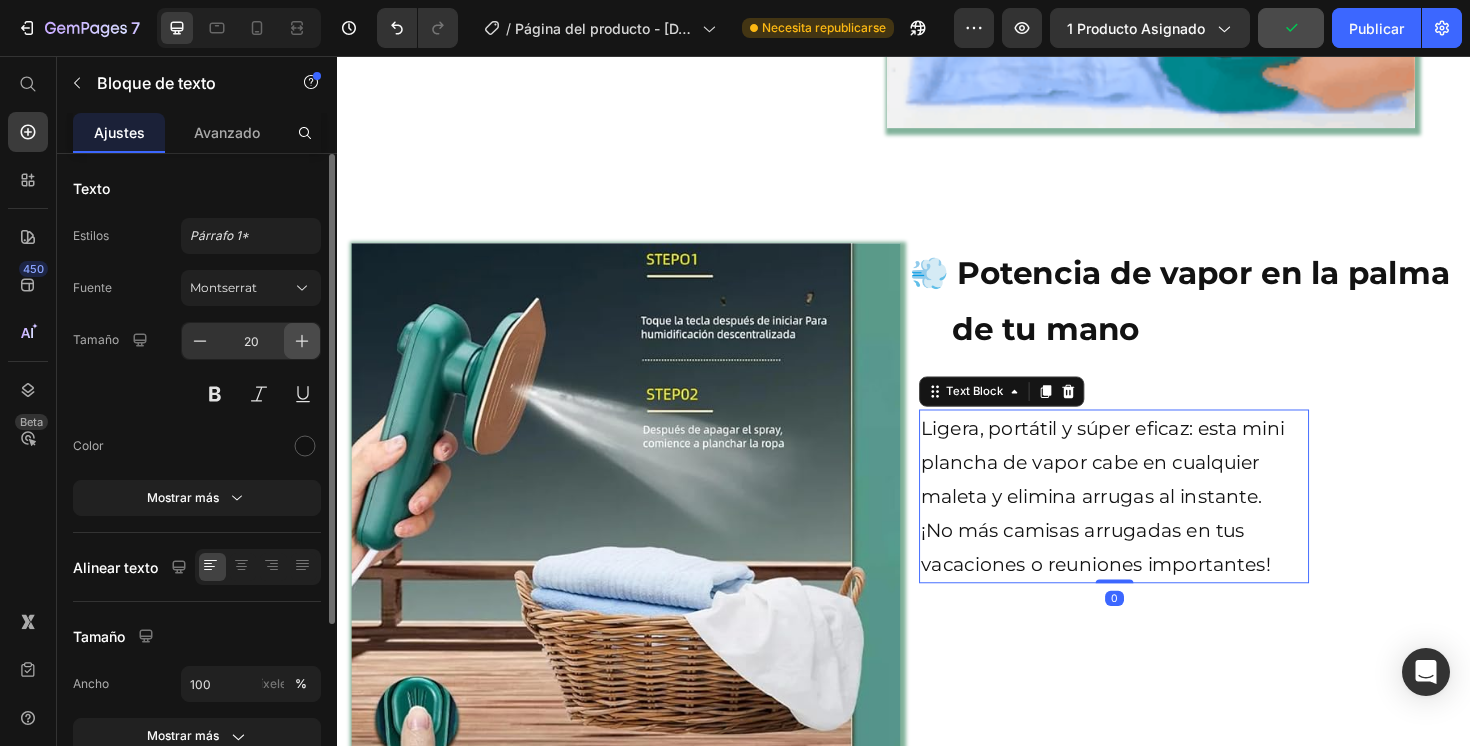 click 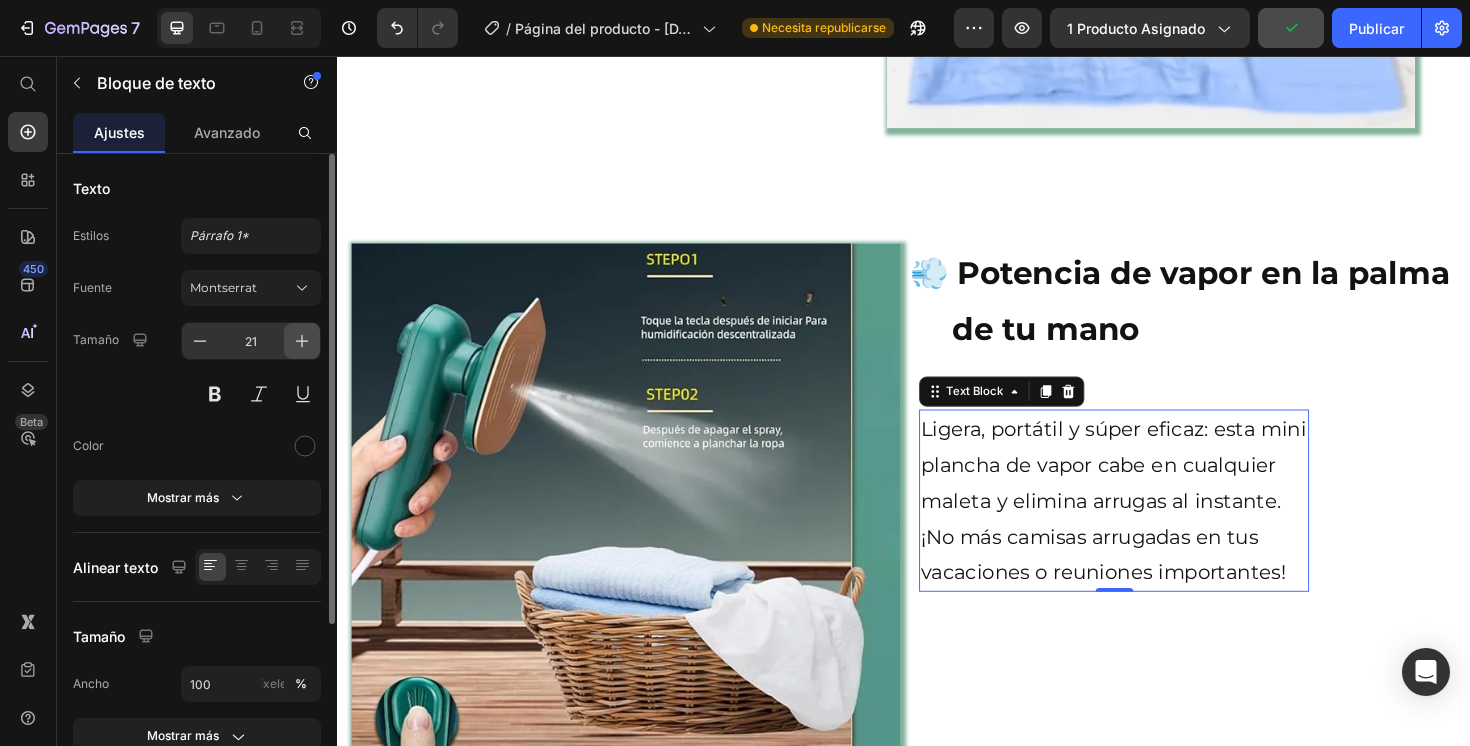 click 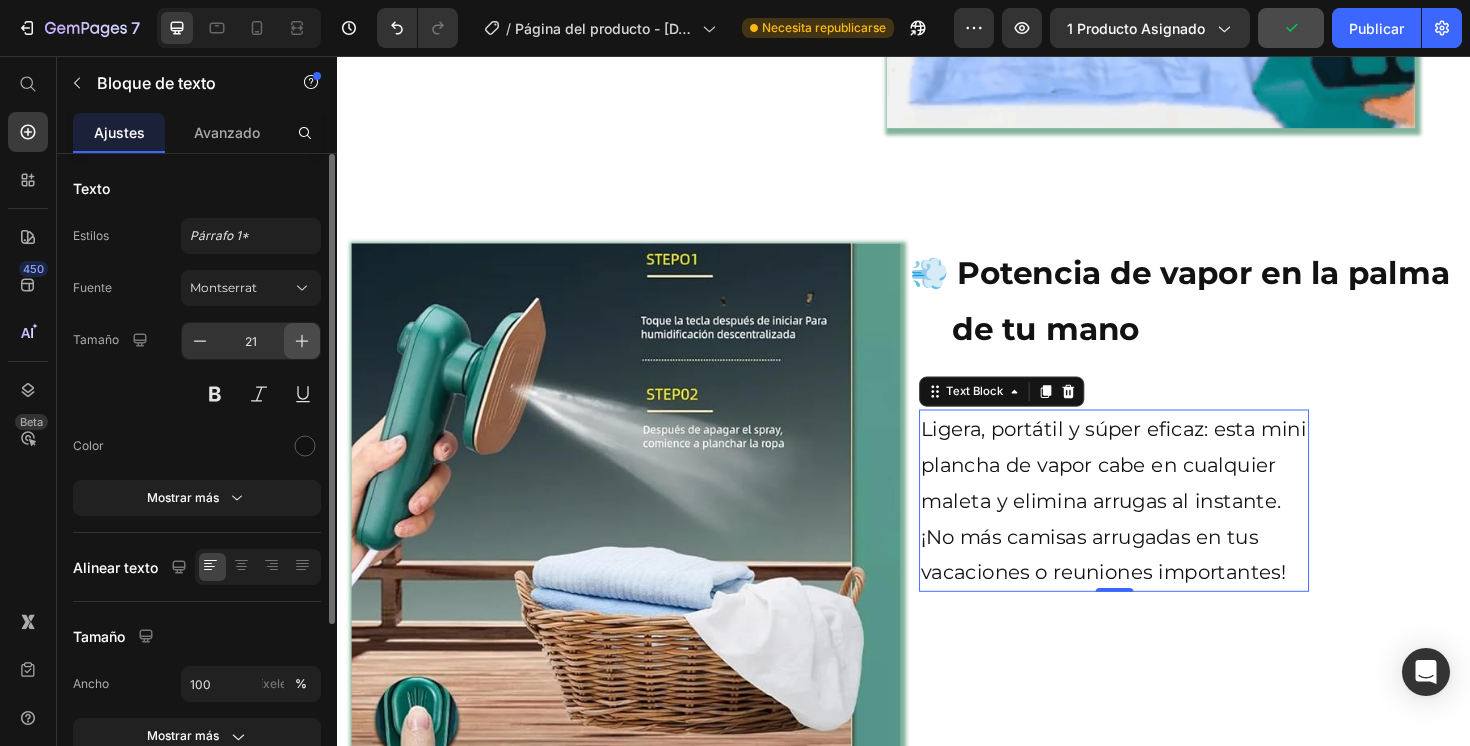 type on "22" 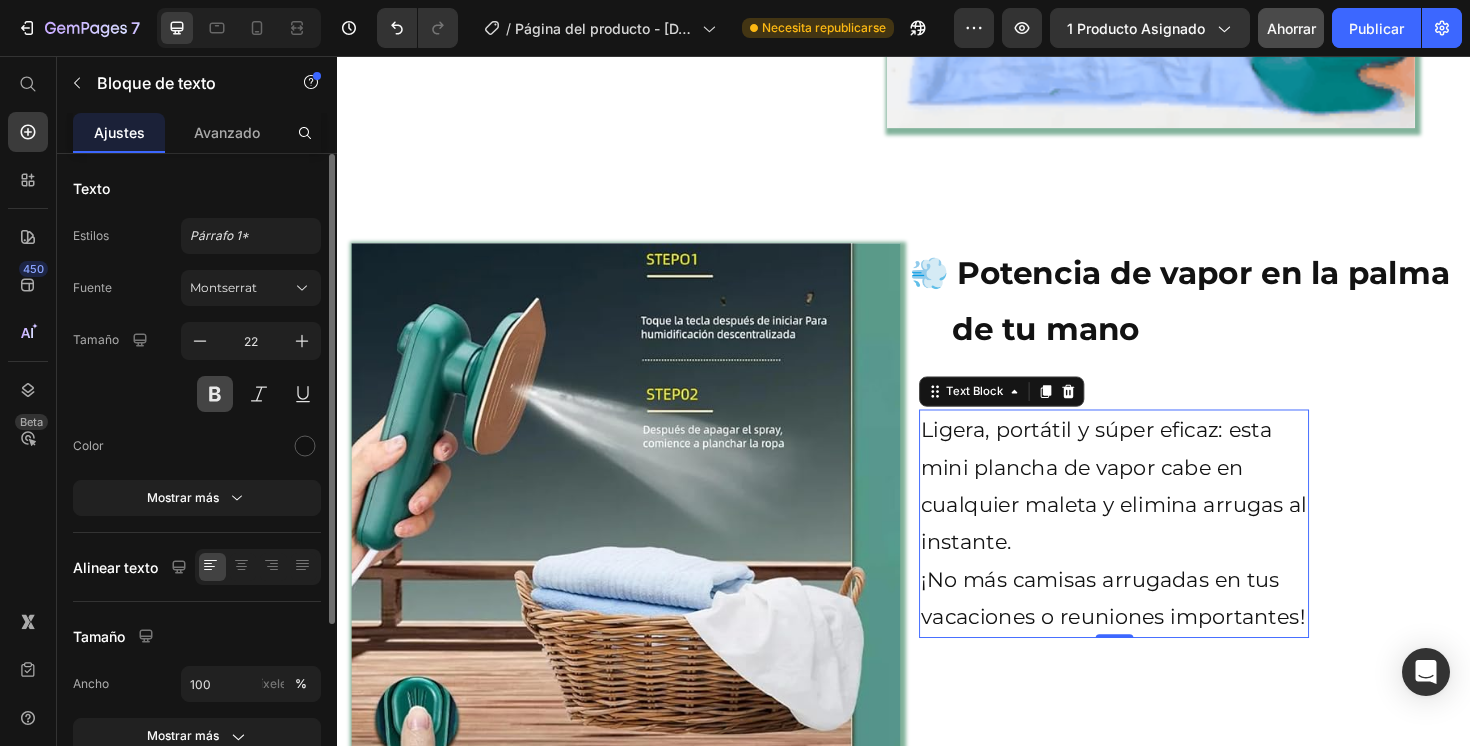 click at bounding box center (215, 394) 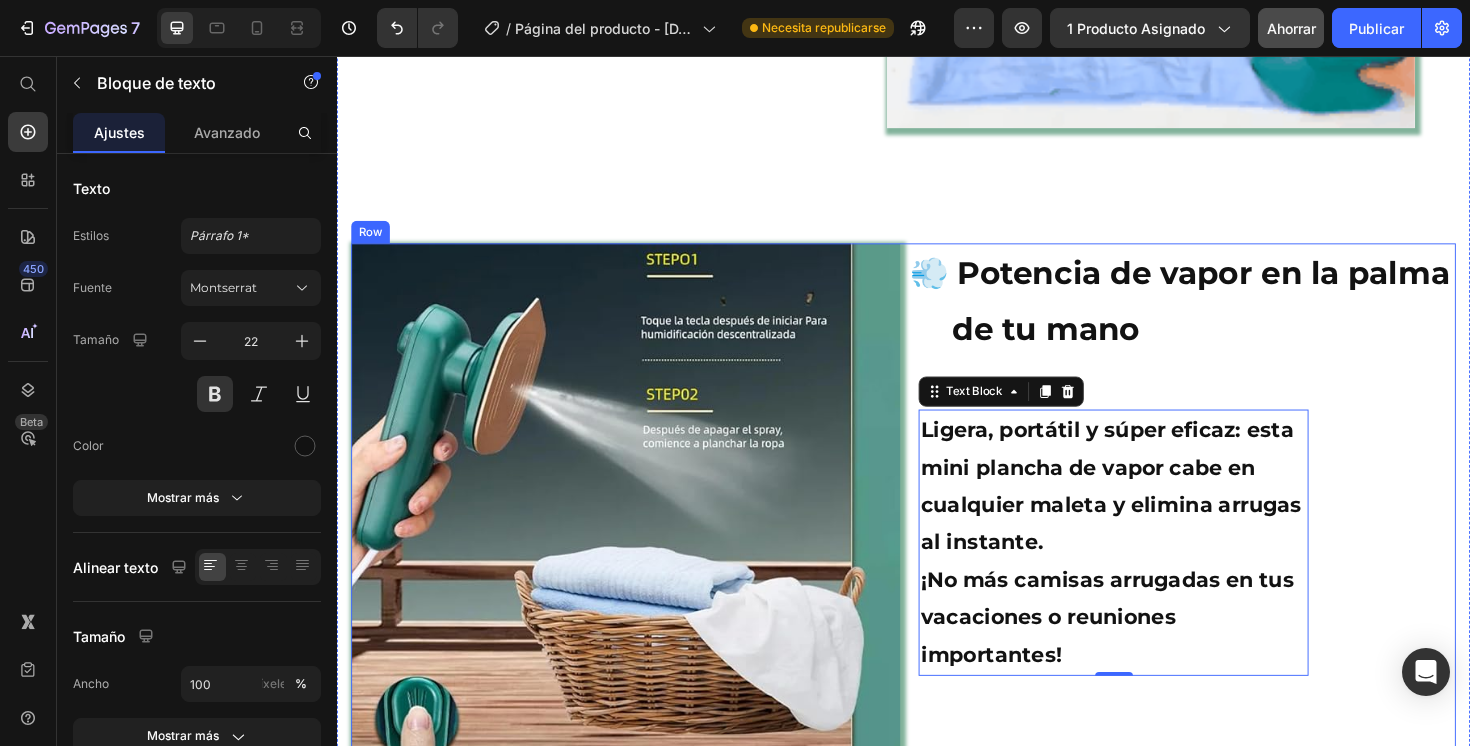 click on "💨 Potencia de vapor en la palma      de tu mano Text Block Ligera, portátil y súper eficaz: esta mini plancha de vapor cabe en cualquier maleta y elimina arrugas al instante.  ¡No más camisas arrugadas en tus vacaciones o reuniones importantes! Text Block   0" at bounding box center (1231, 544) 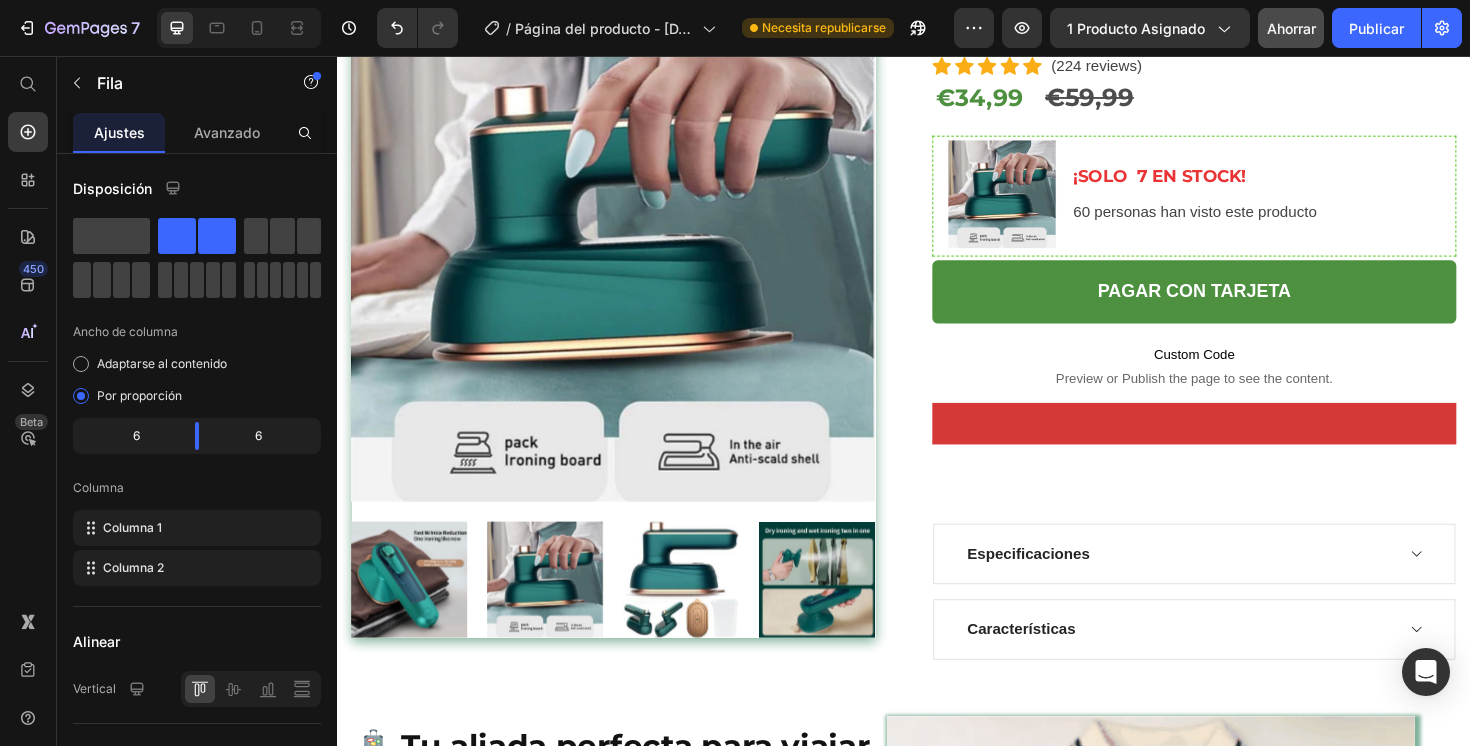 scroll, scrollTop: 0, scrollLeft: 0, axis: both 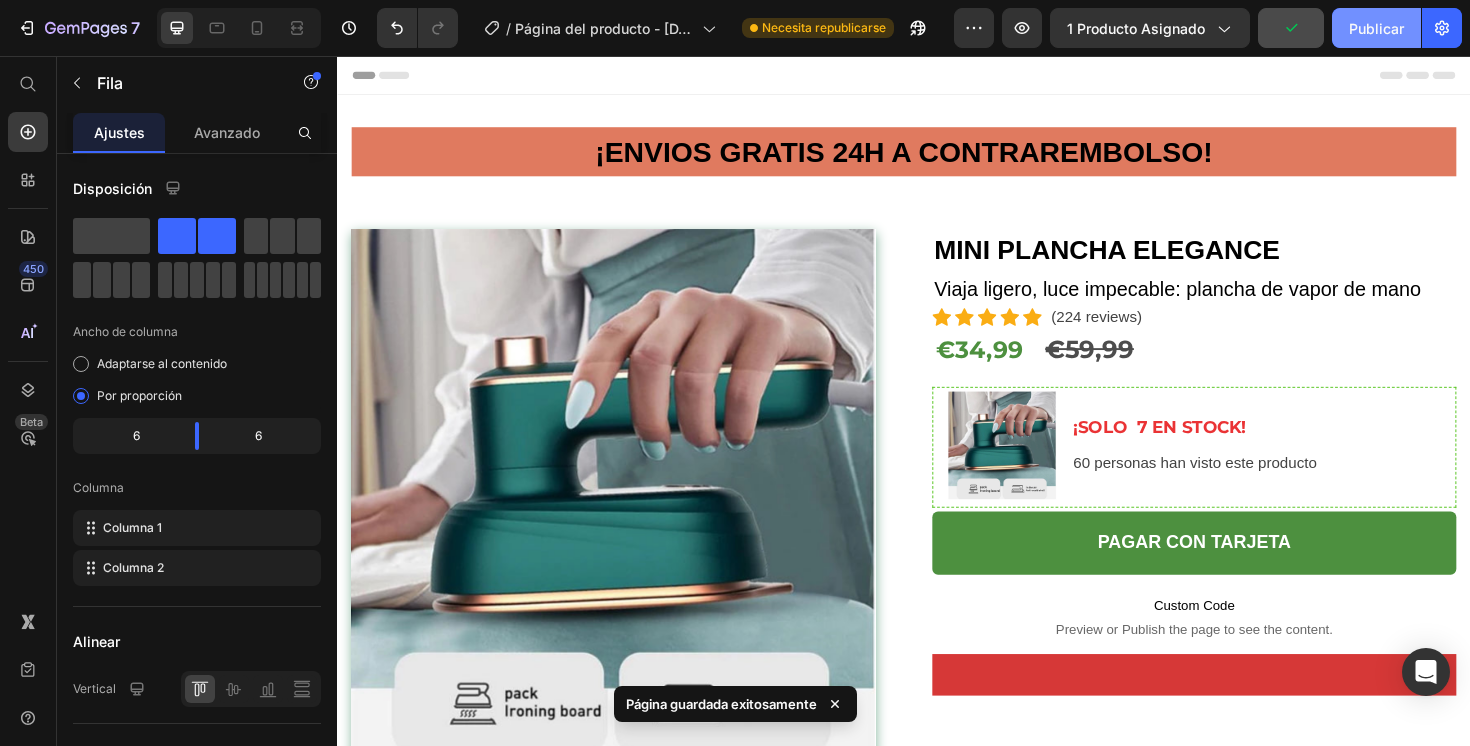 click on "Publicar" at bounding box center (1376, 28) 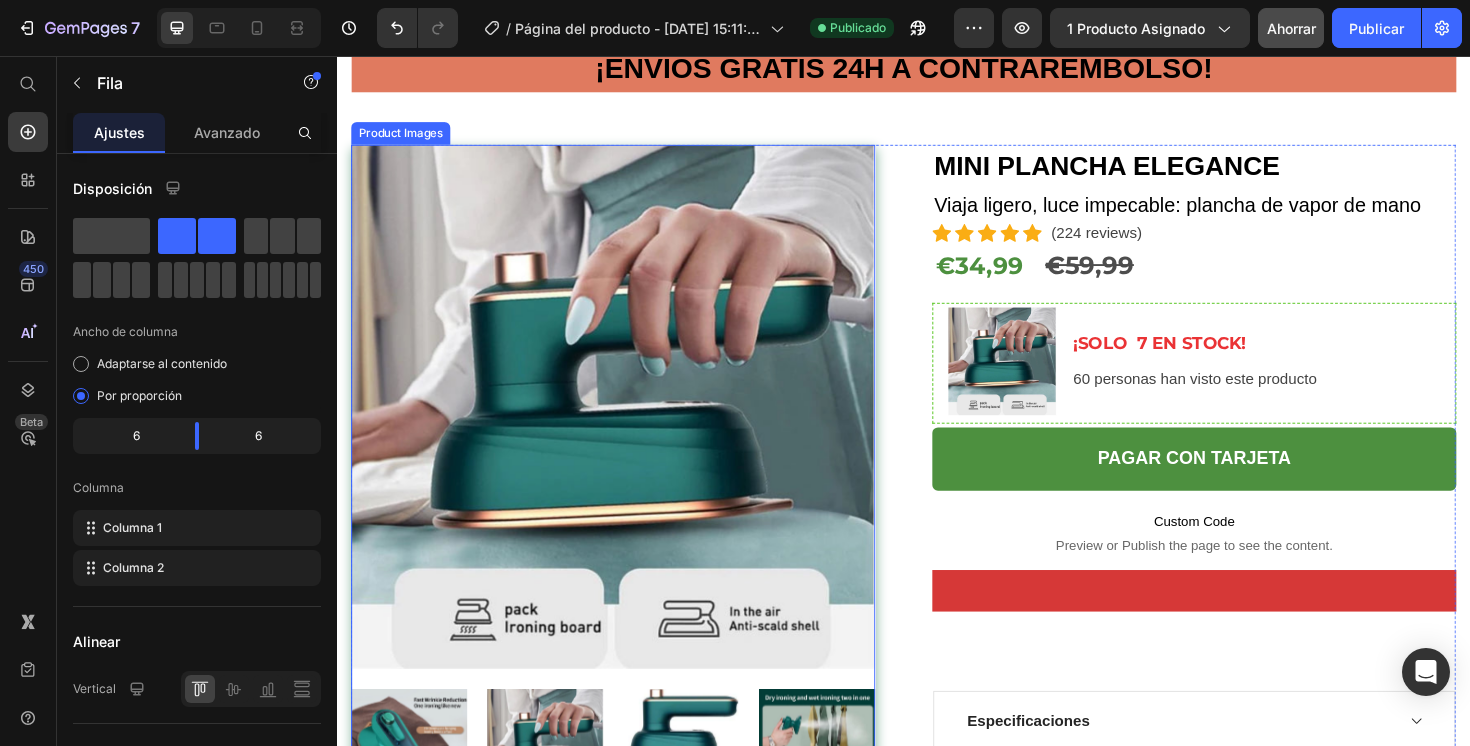 scroll, scrollTop: 90, scrollLeft: 0, axis: vertical 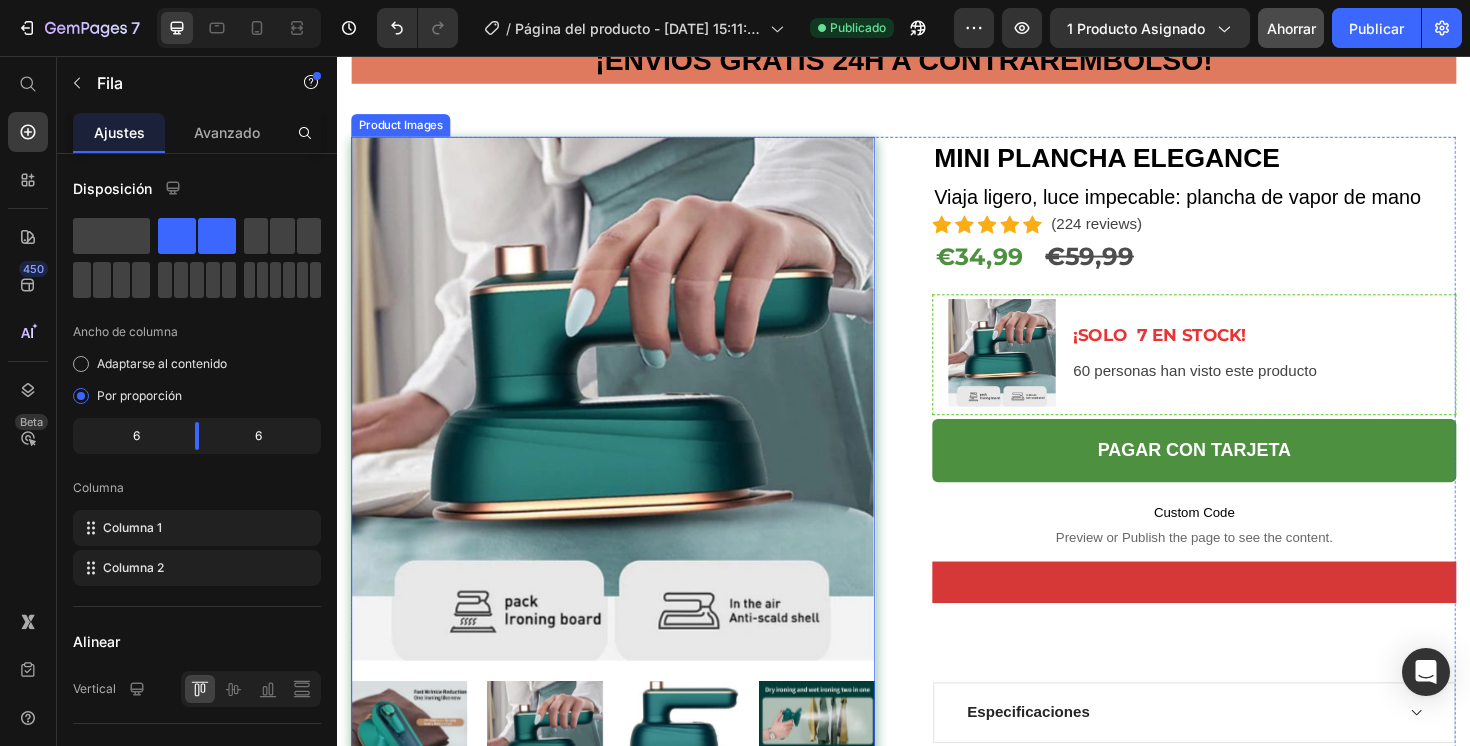 click at bounding box center [629, 418] 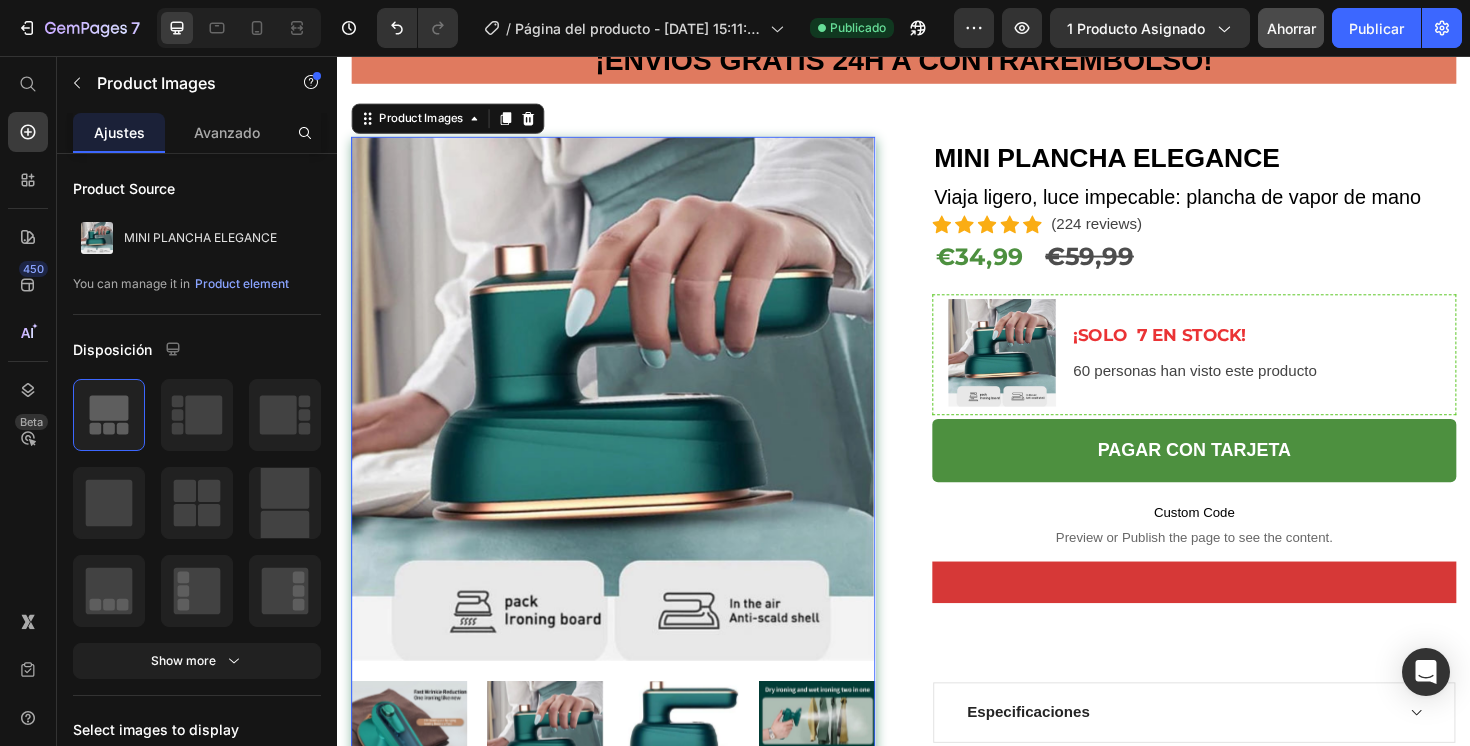 scroll, scrollTop: 96, scrollLeft: 0, axis: vertical 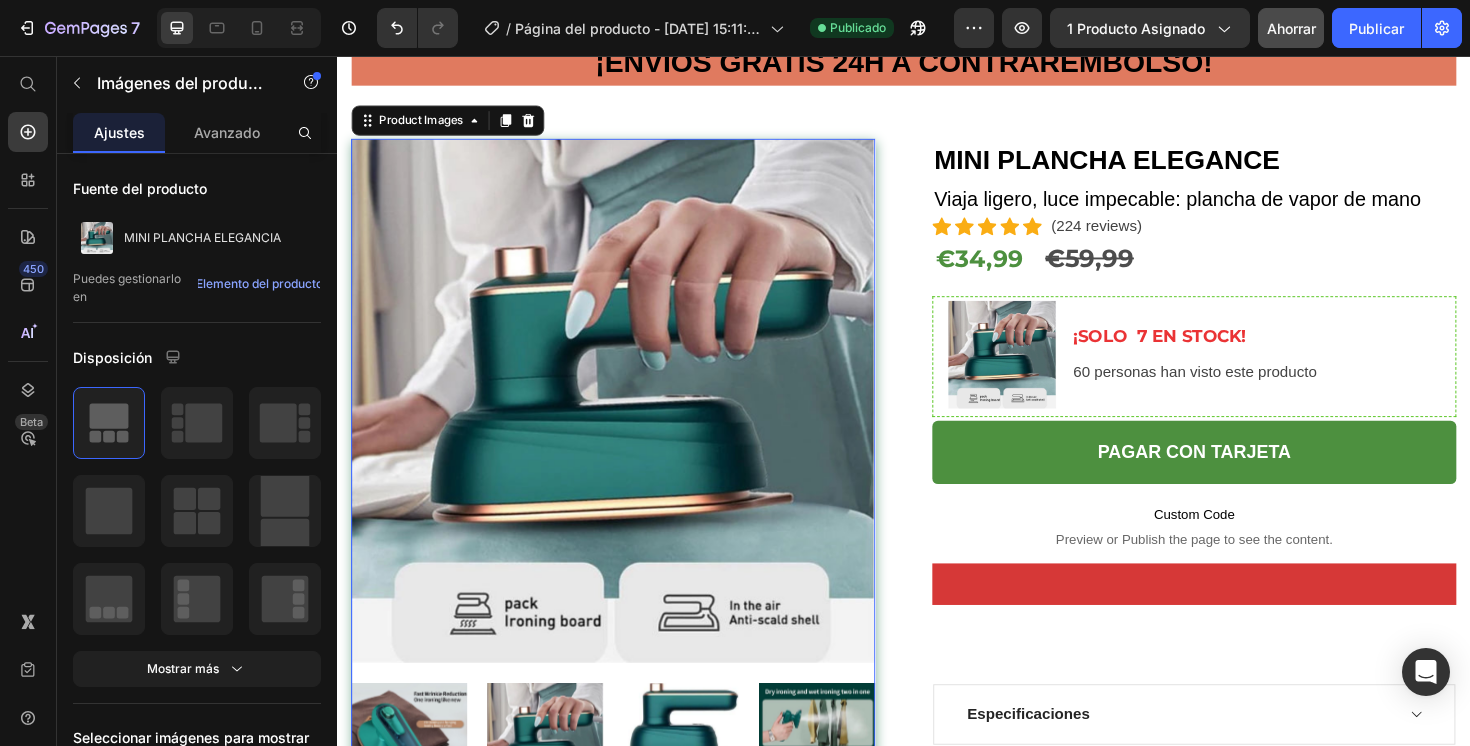 click at bounding box center [629, 420] 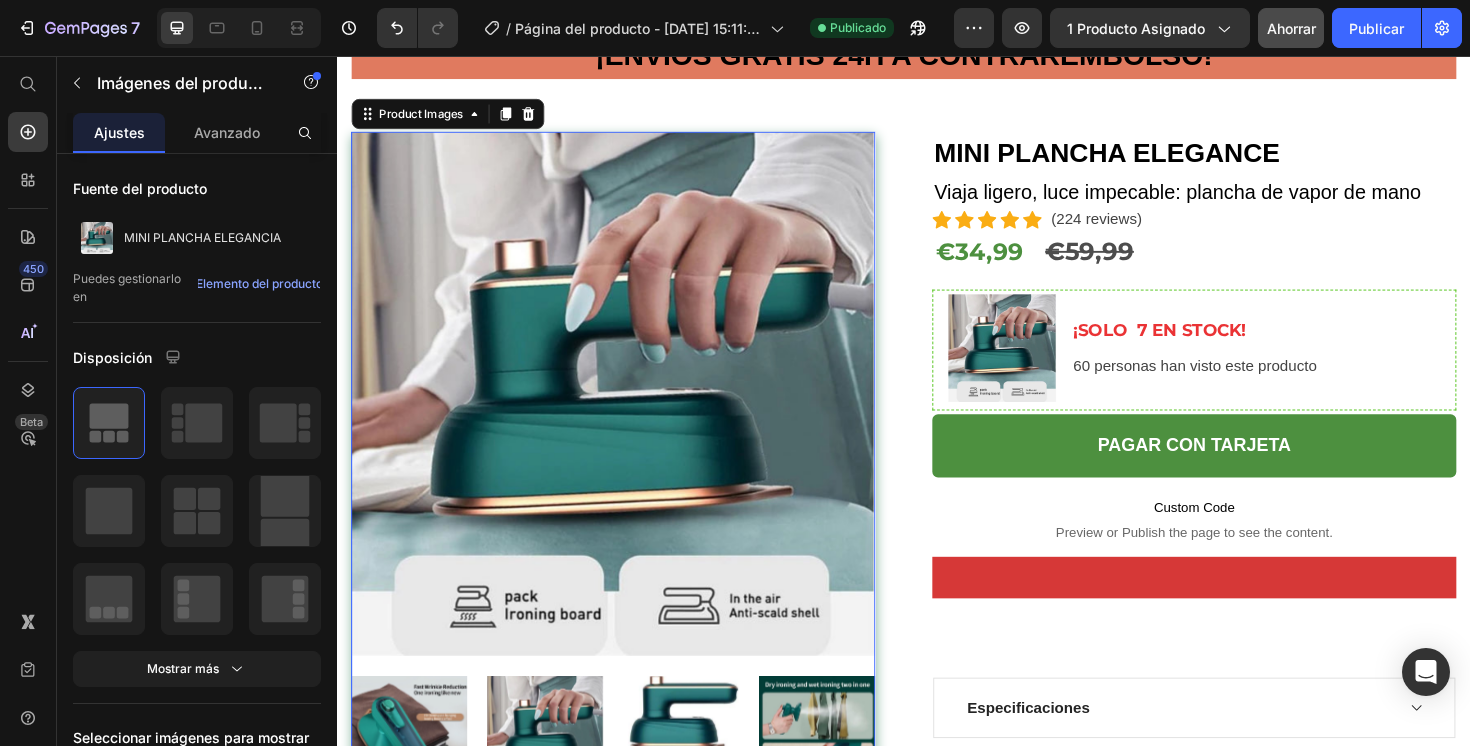 scroll, scrollTop: 100, scrollLeft: 0, axis: vertical 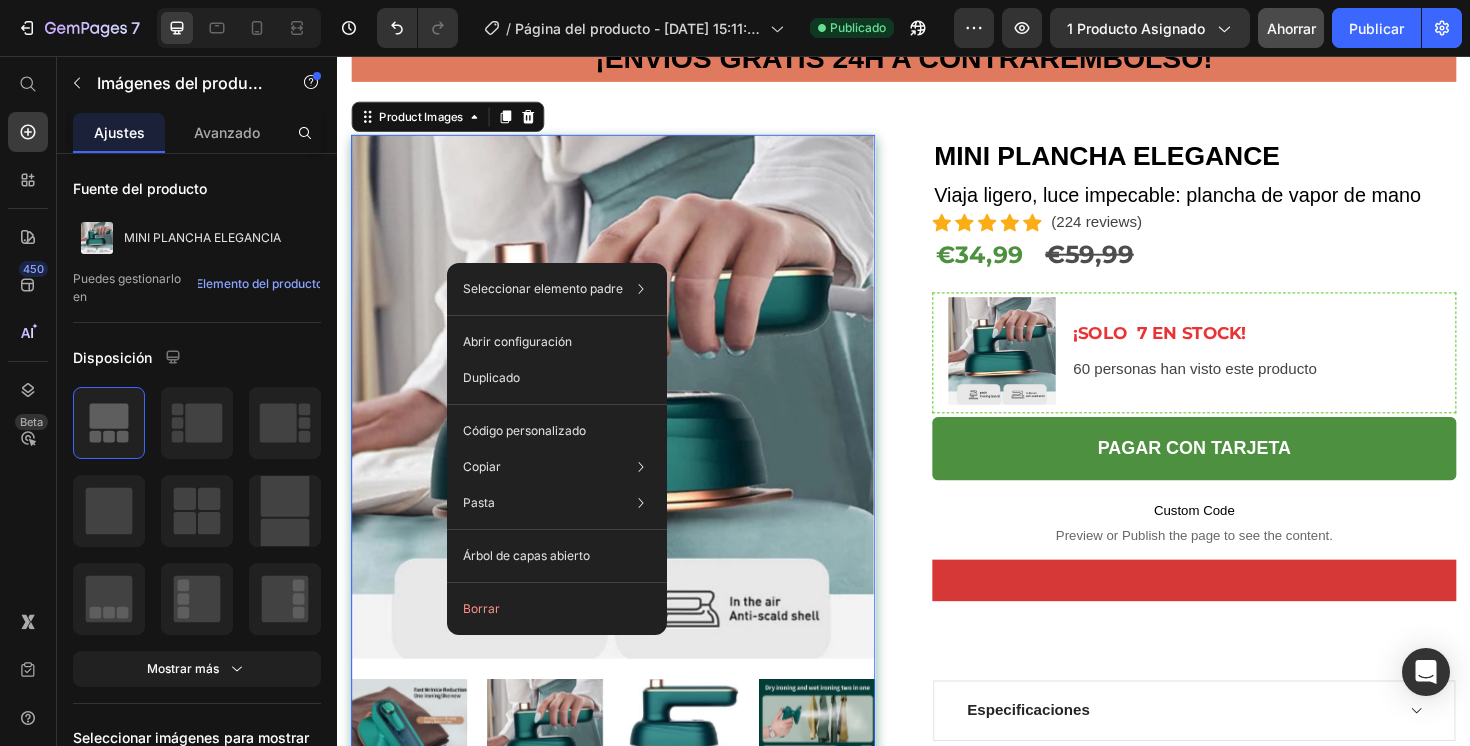 click at bounding box center (629, 416) 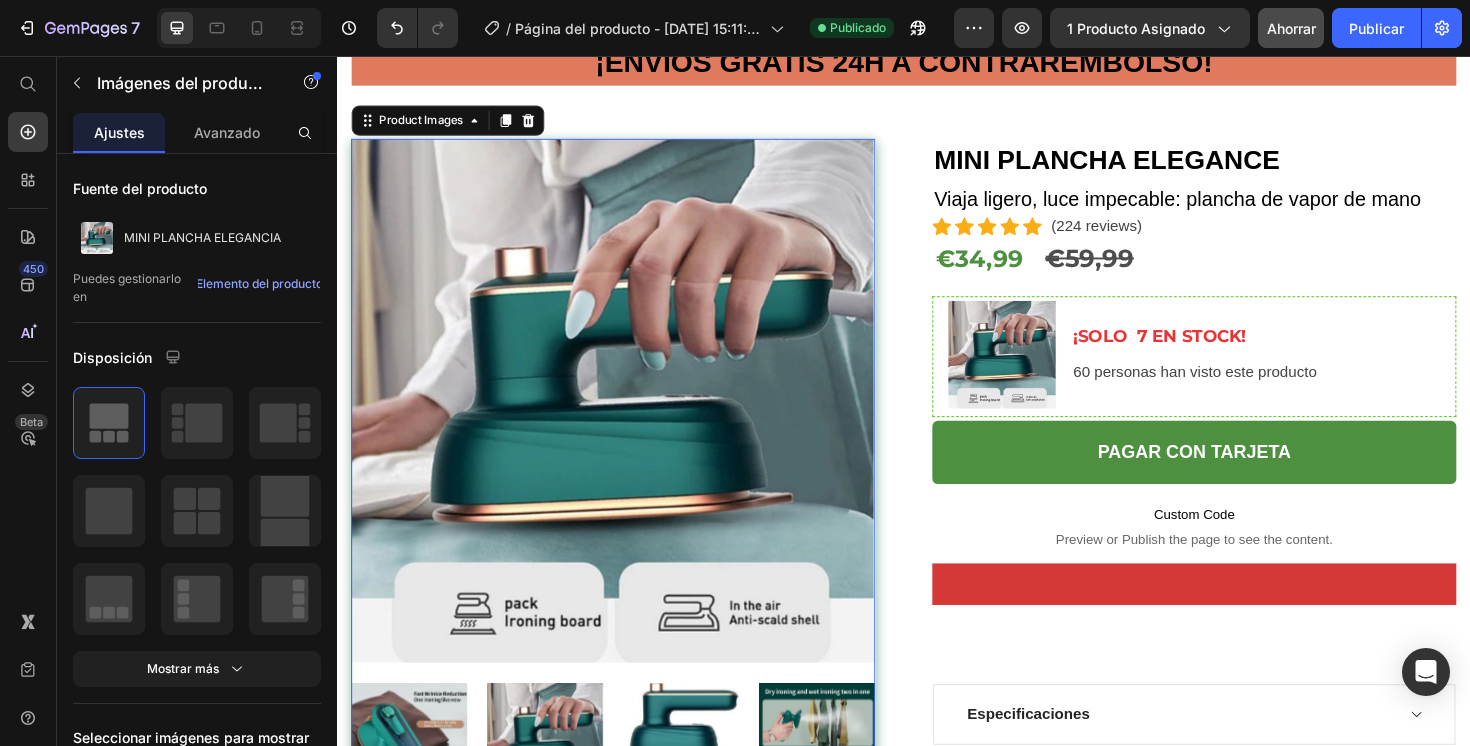 click at bounding box center (629, 420) 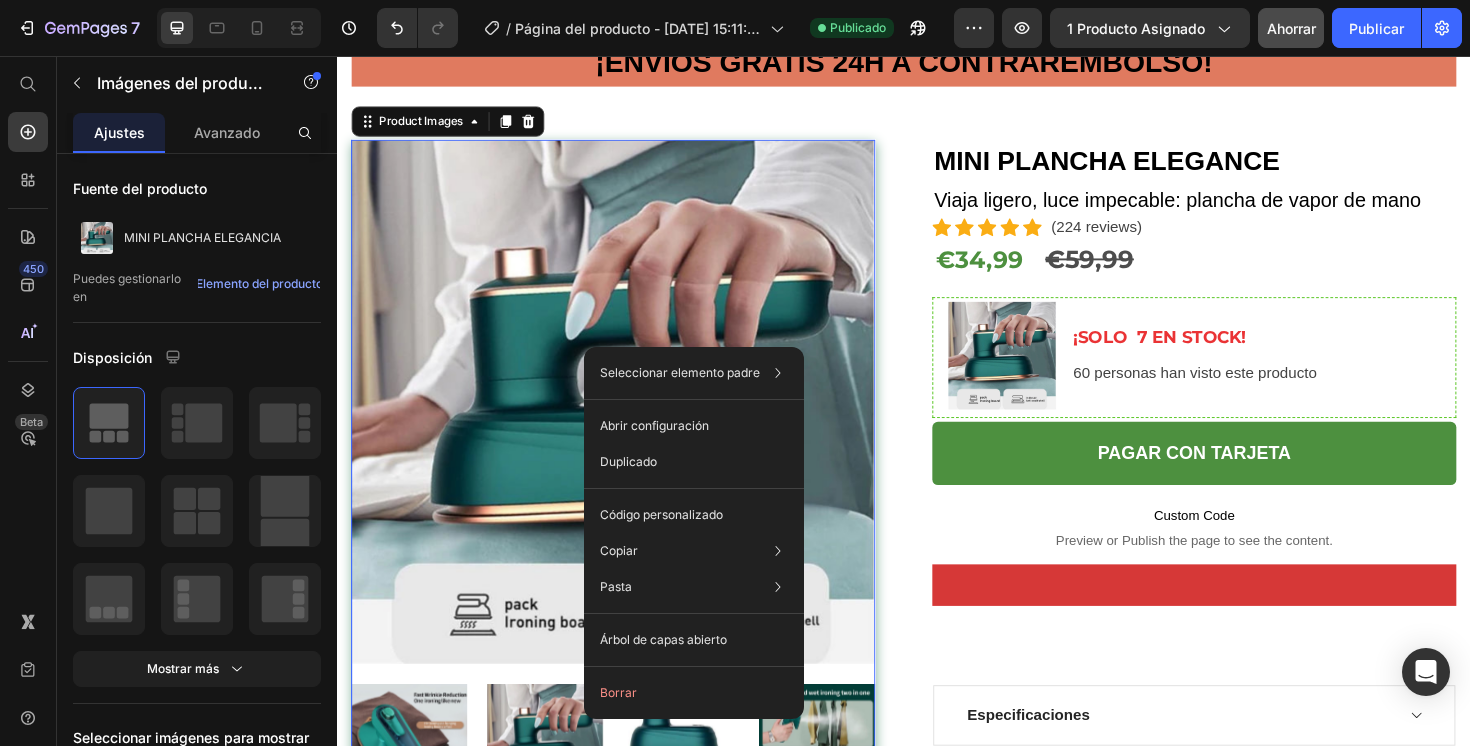 drag, startPoint x: 620, startPoint y: 345, endPoint x: 558, endPoint y: 343, distance: 62.03225 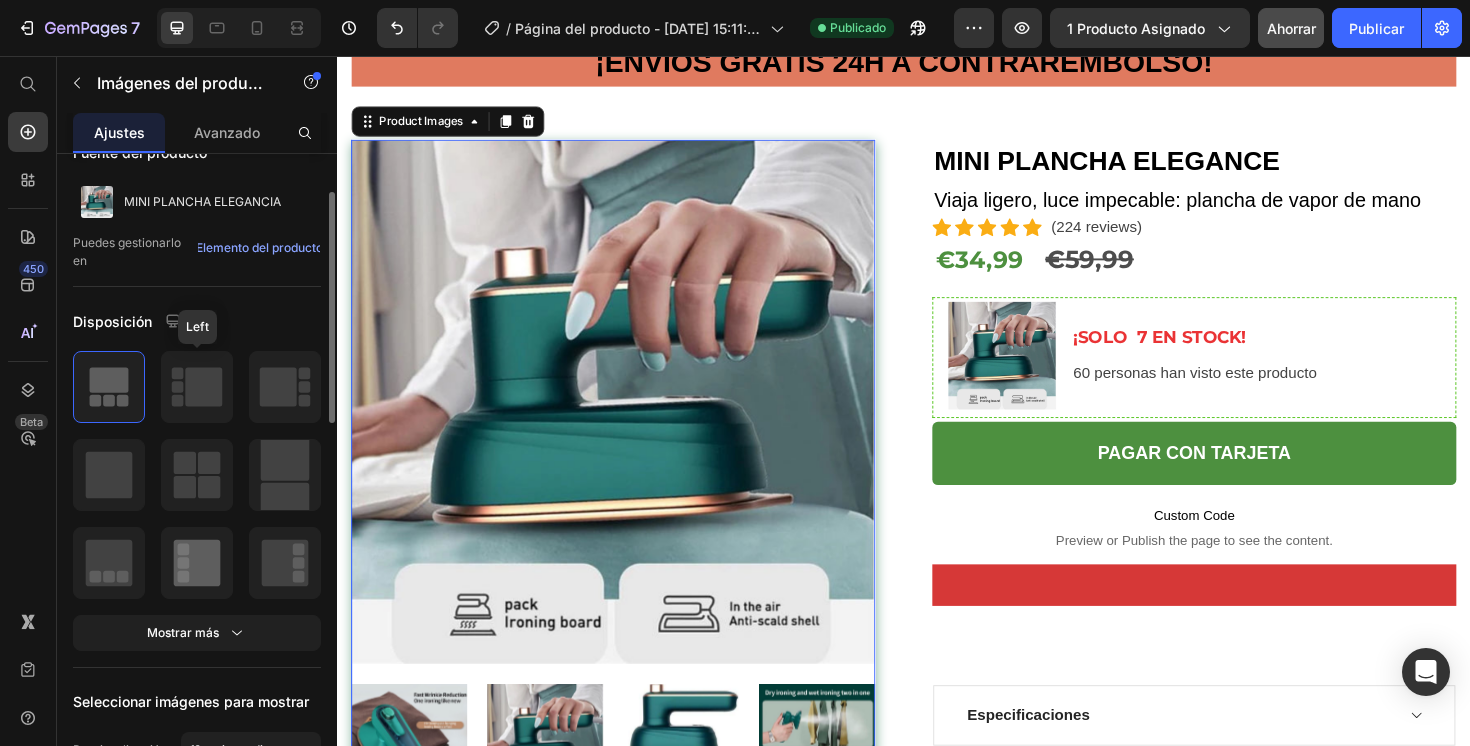 scroll, scrollTop: 0, scrollLeft: 0, axis: both 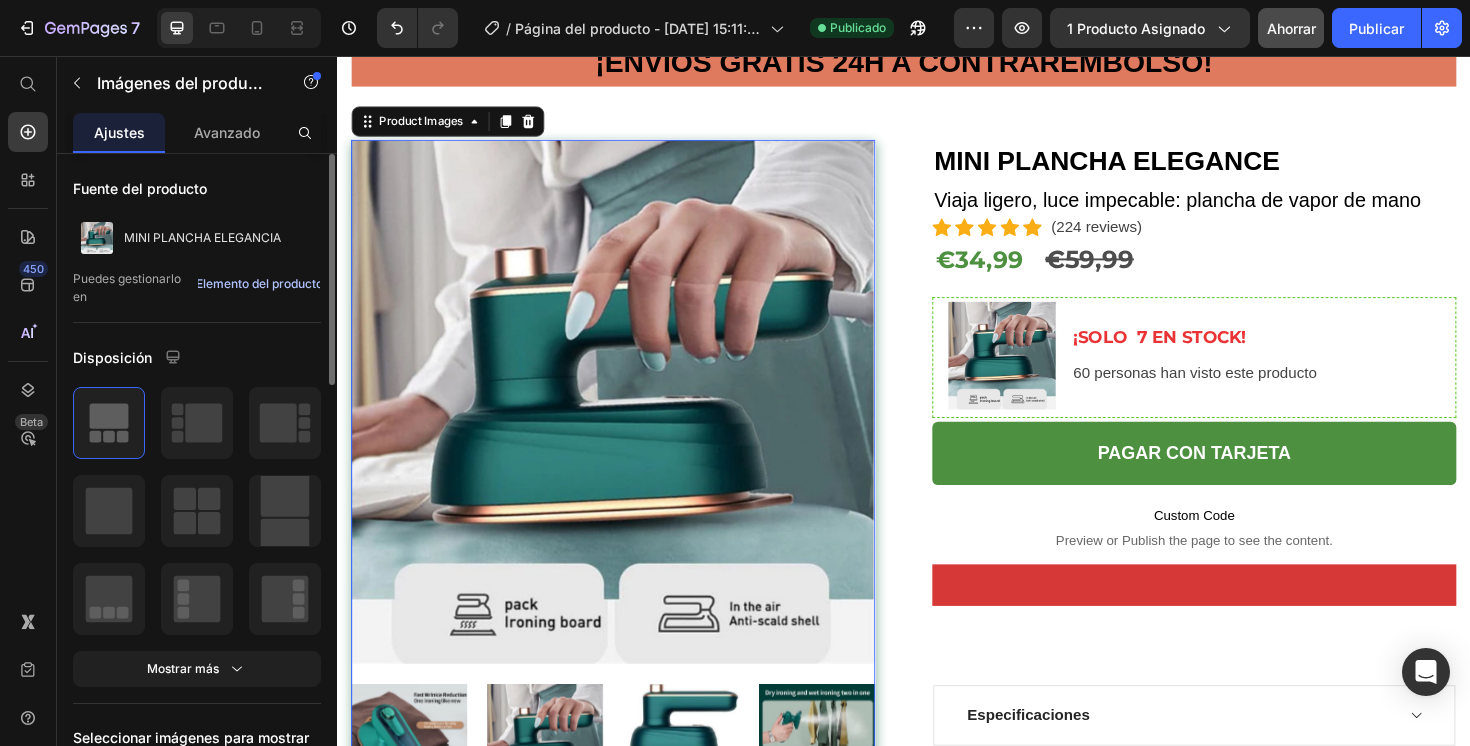click on "Elemento del producto" at bounding box center [259, 283] 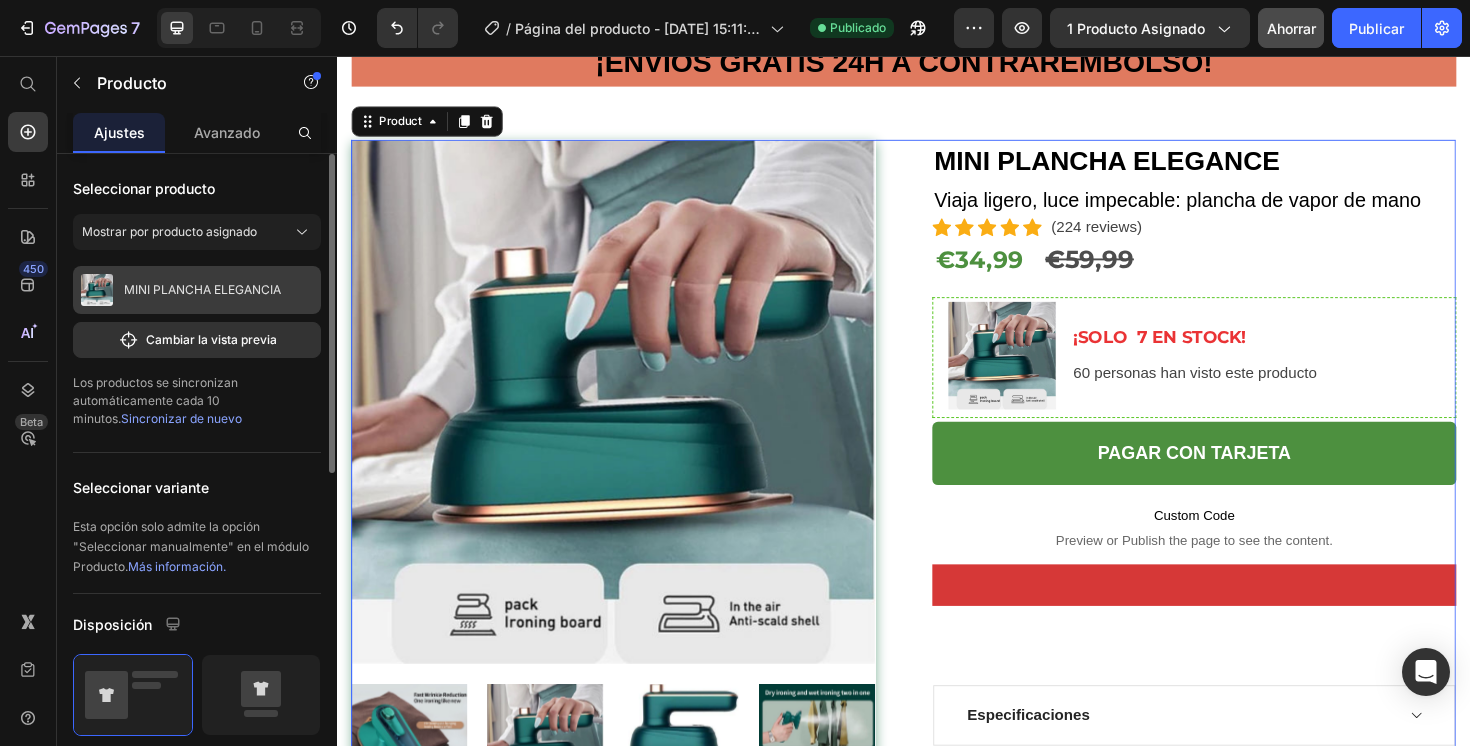 click at bounding box center (97, 290) 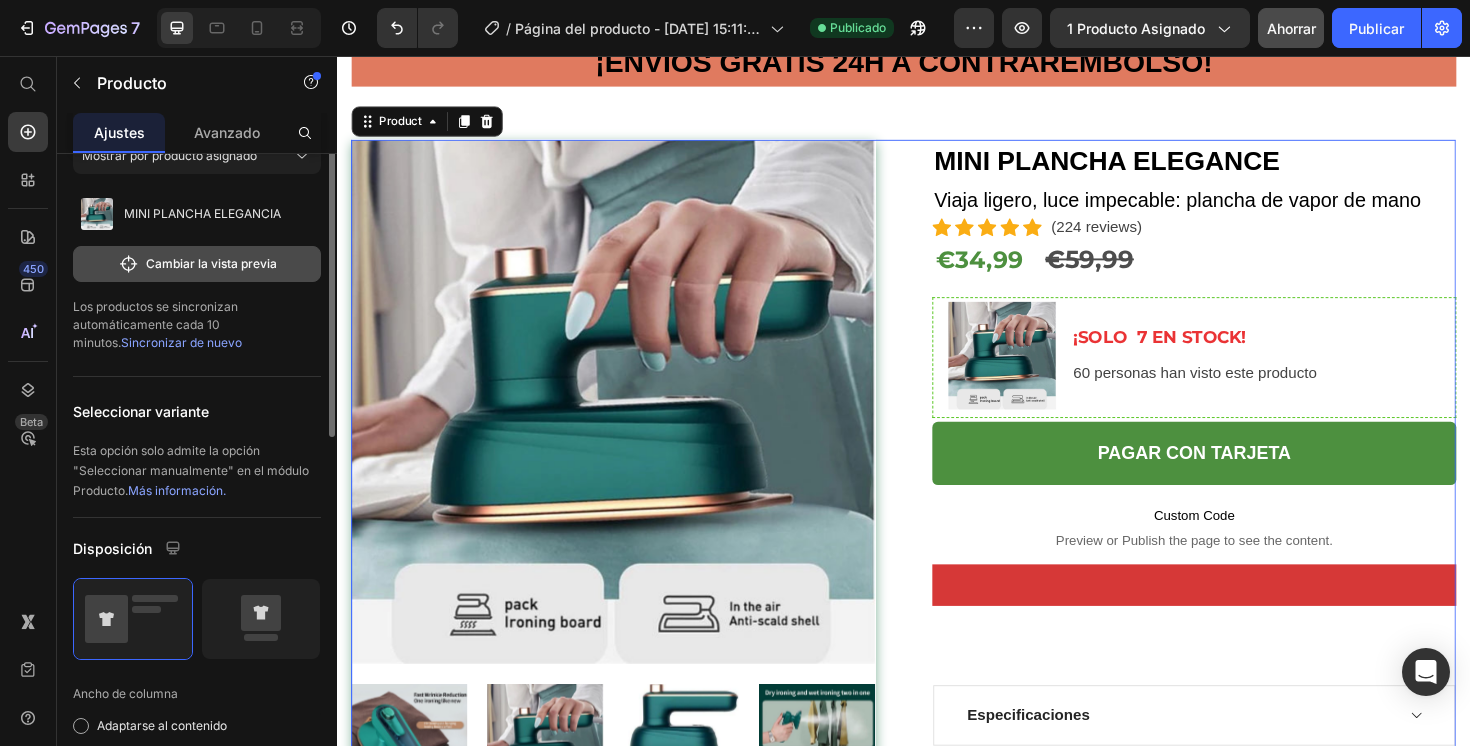 scroll, scrollTop: 0, scrollLeft: 0, axis: both 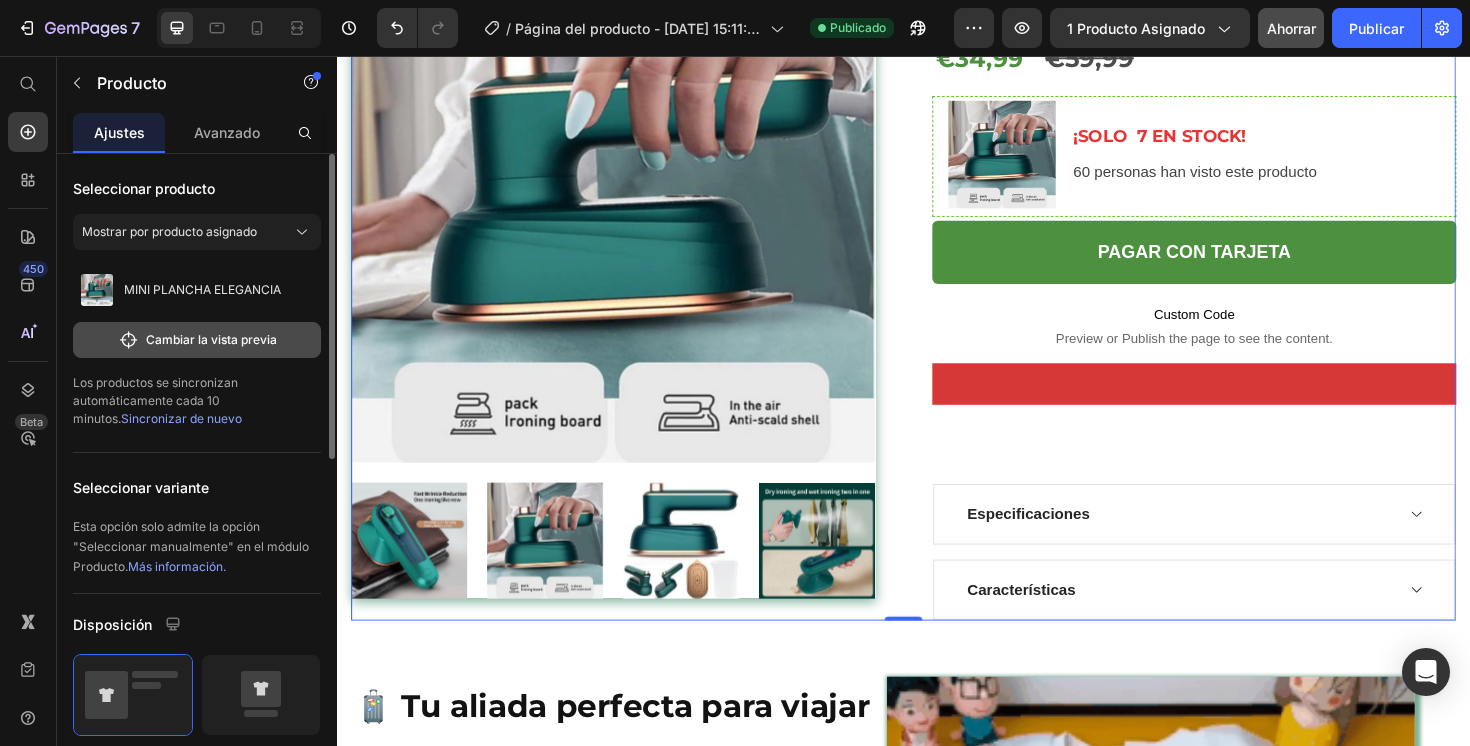 click on "Cambiar la vista previa" at bounding box center [211, 339] 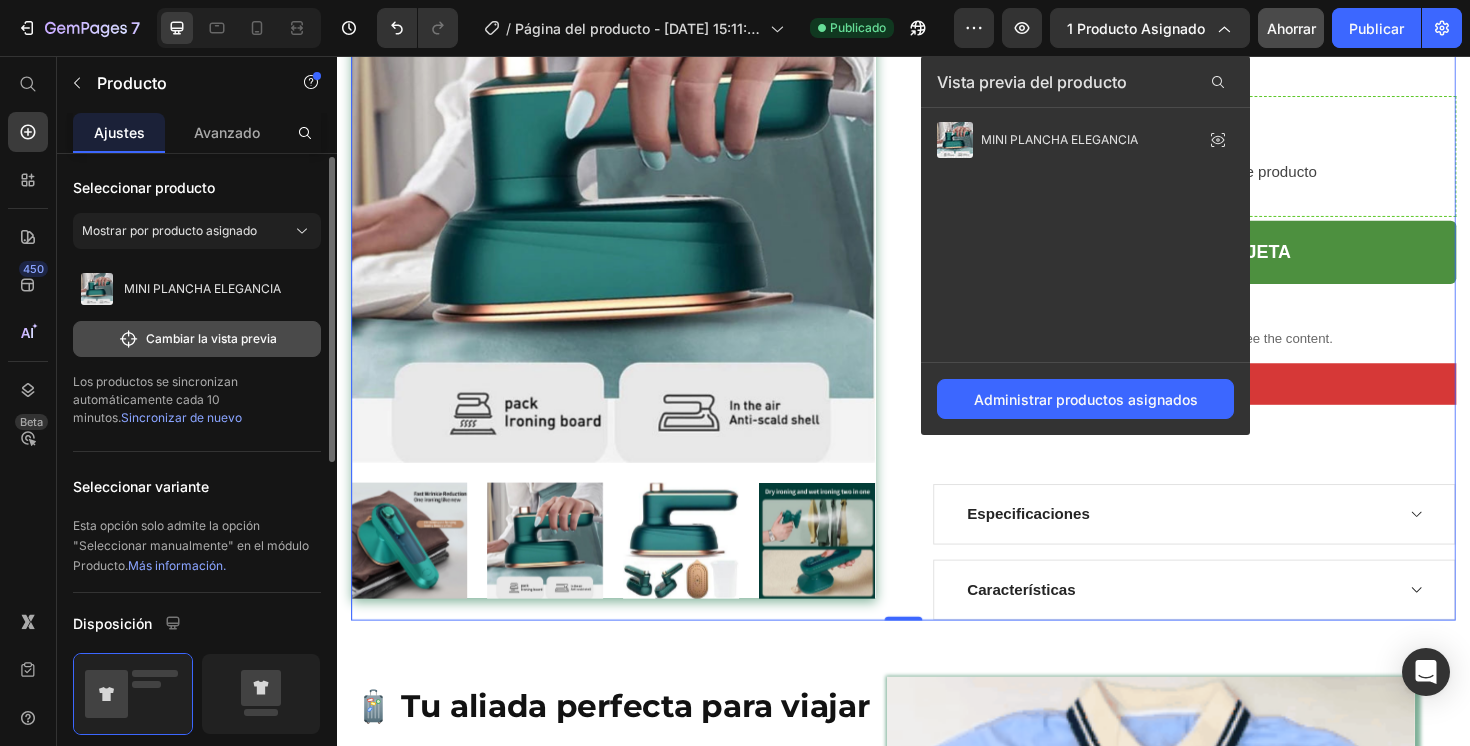 scroll, scrollTop: 3, scrollLeft: 0, axis: vertical 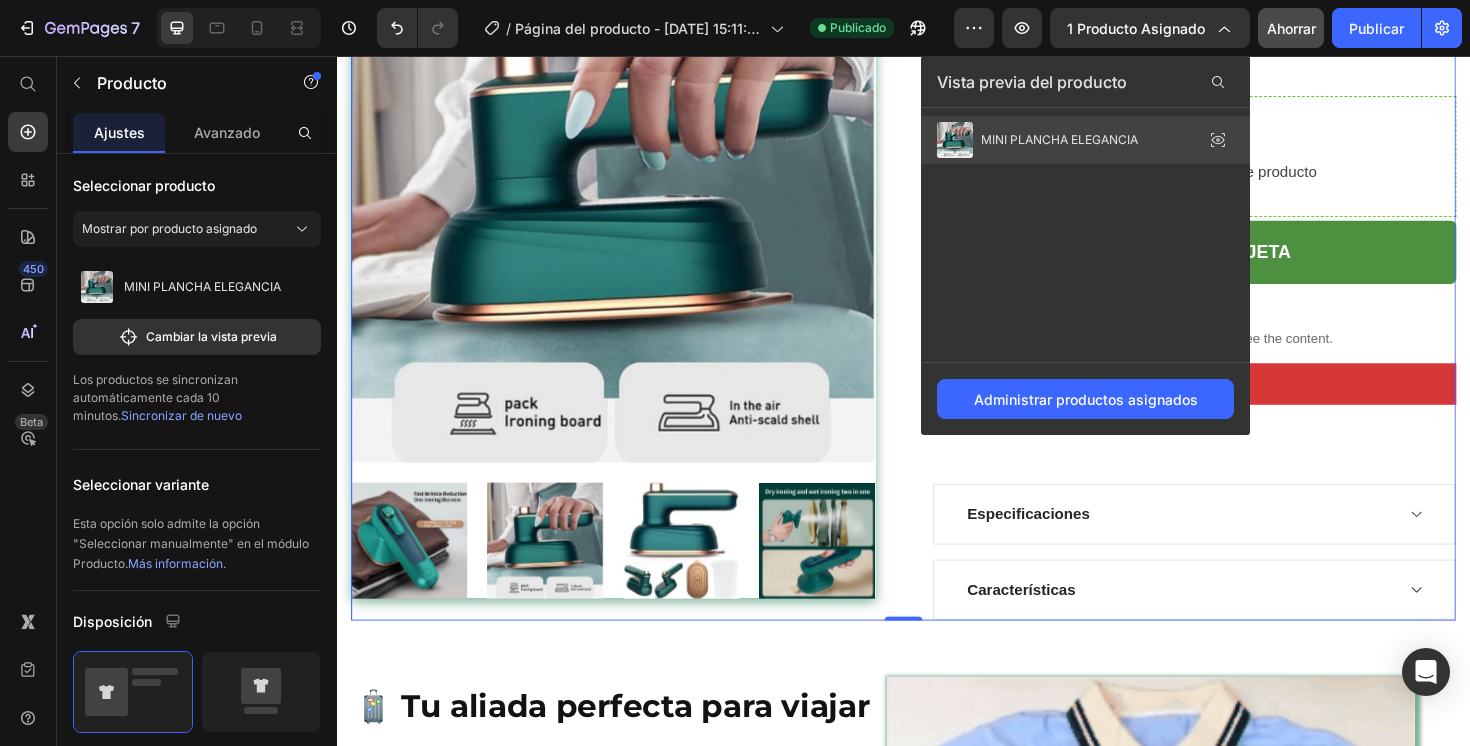 click on "MINI PLANCHA ELEGANCIA" at bounding box center [1059, 139] 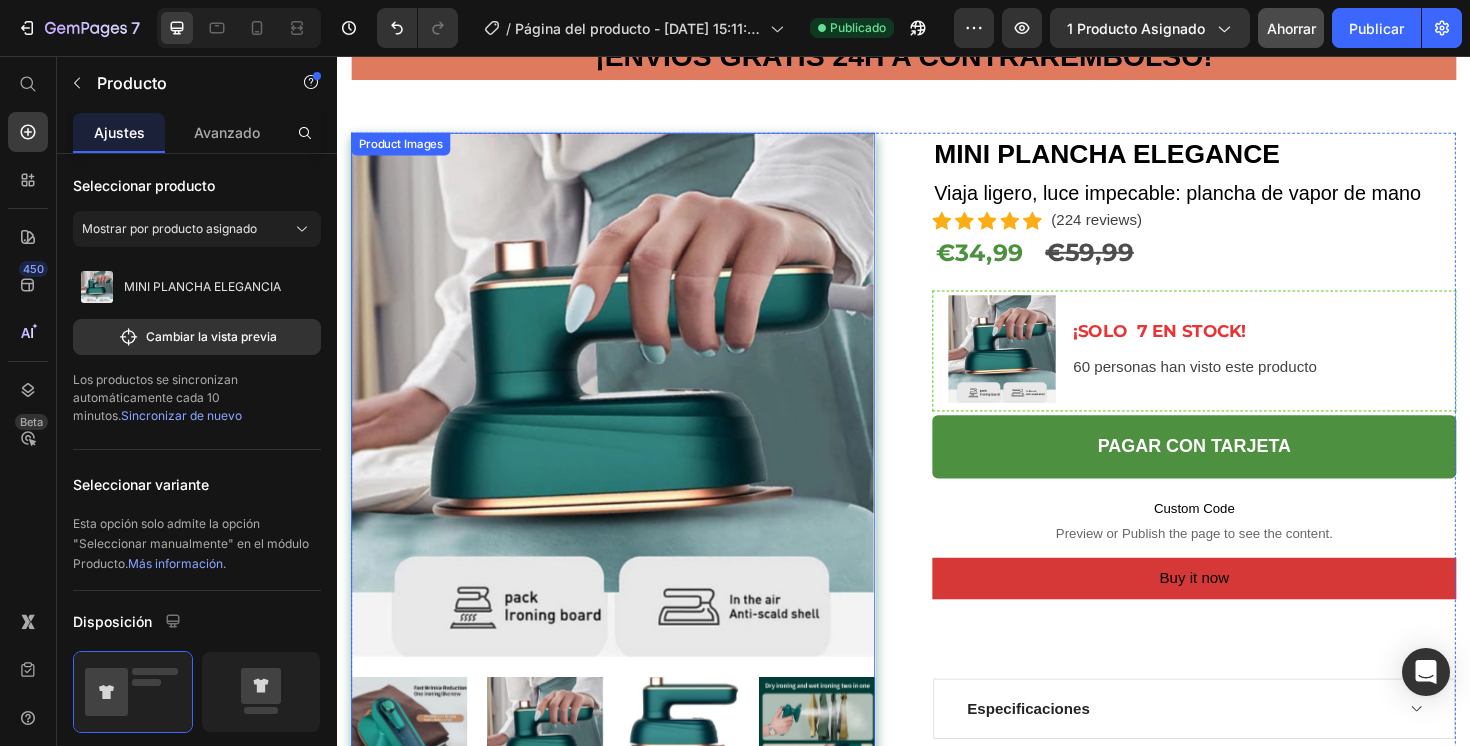 scroll, scrollTop: 0, scrollLeft: 0, axis: both 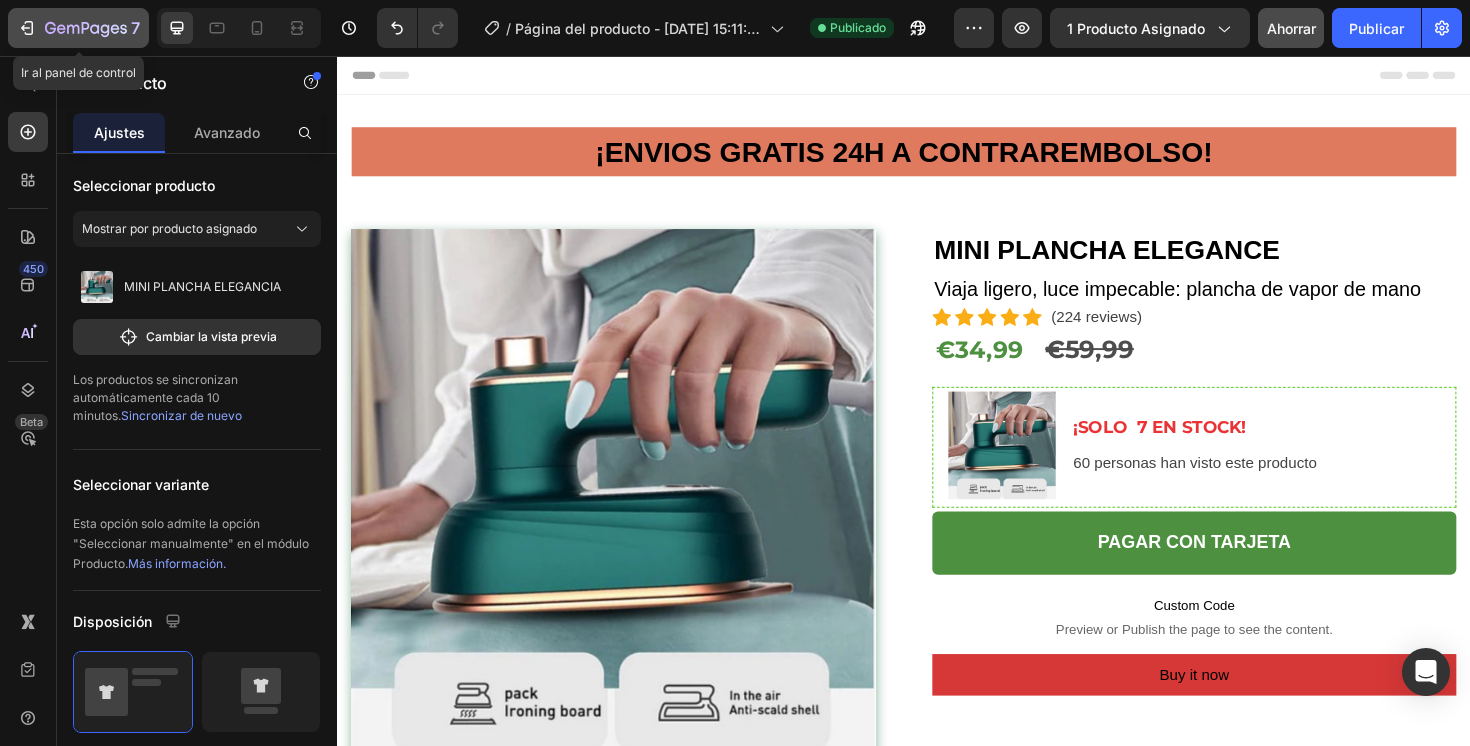 click 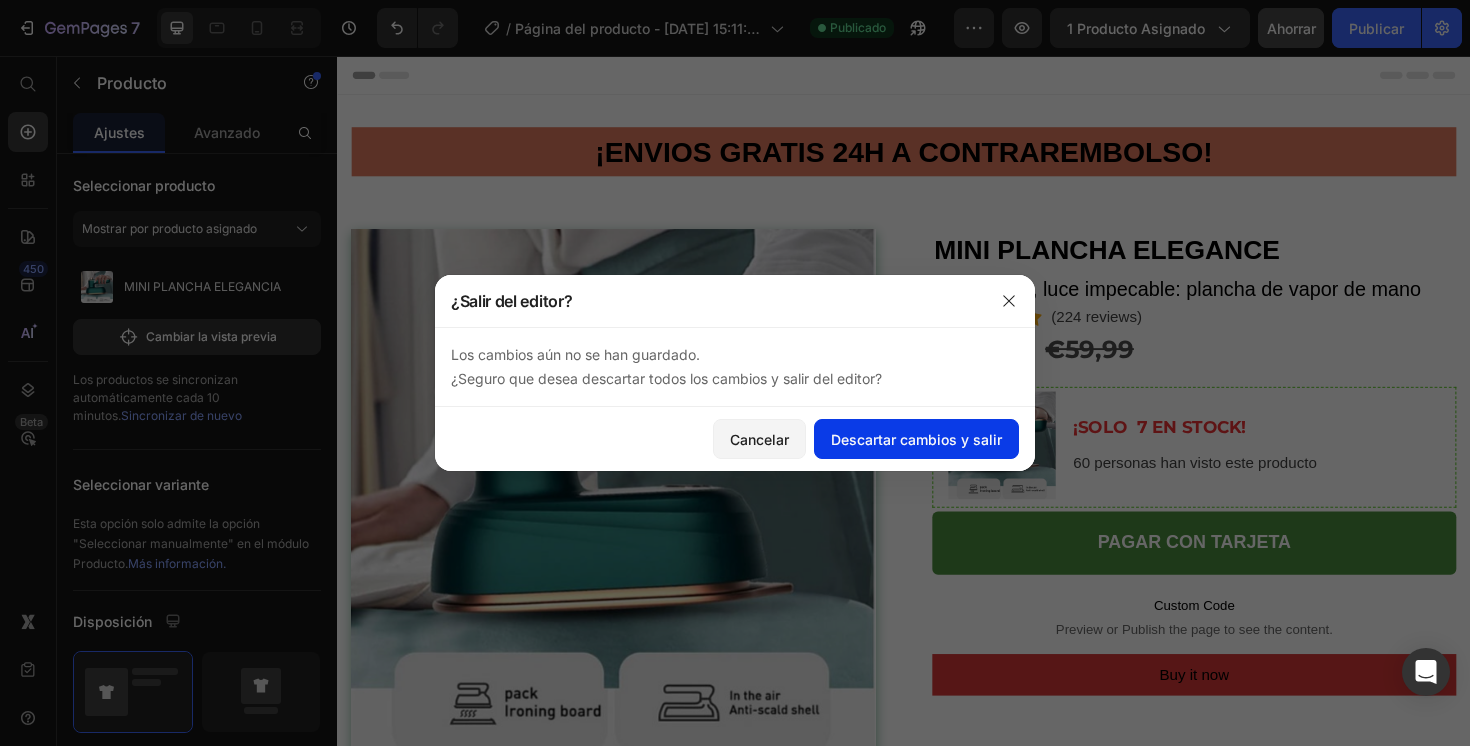 click on "Descartar cambios y salir" at bounding box center (916, 439) 